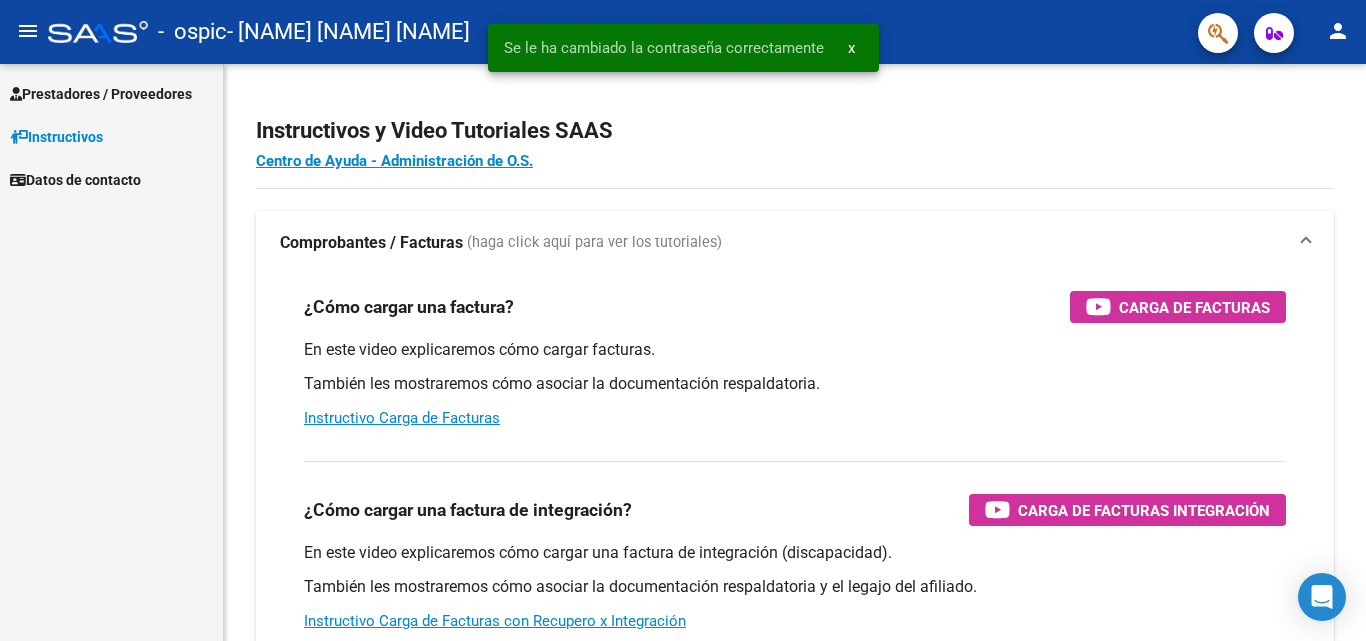 scroll, scrollTop: 0, scrollLeft: 0, axis: both 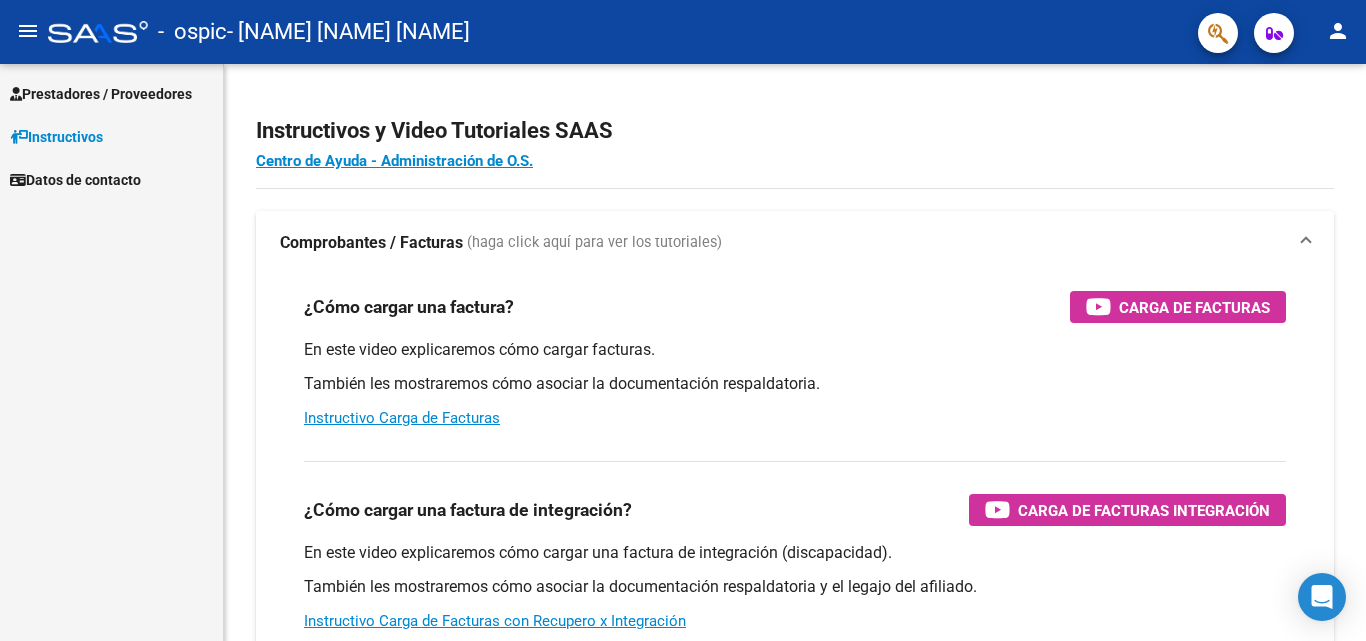 click on "menu" 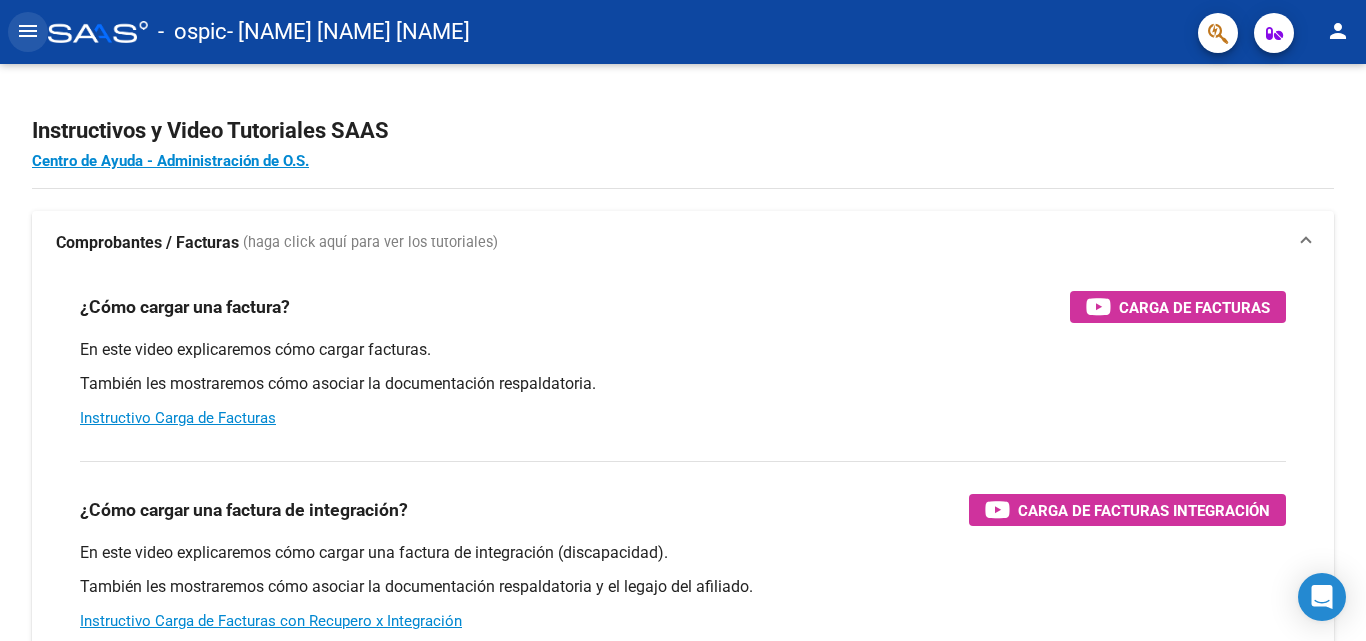 click on "menu" 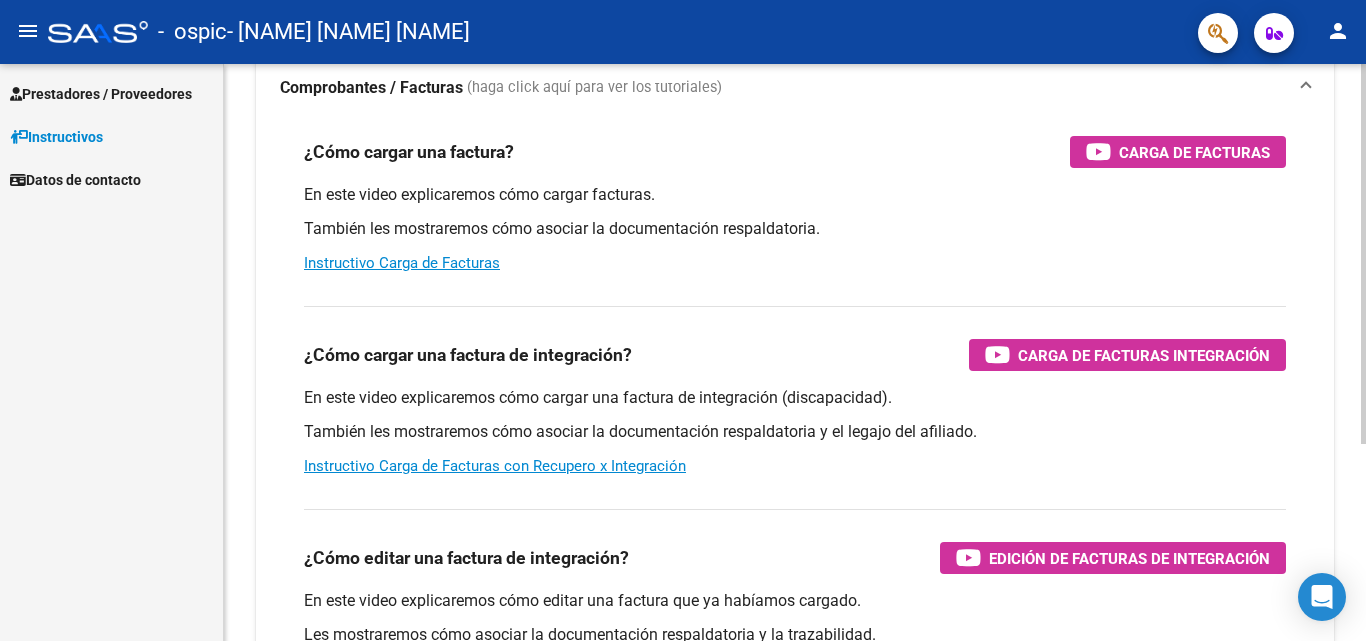 click 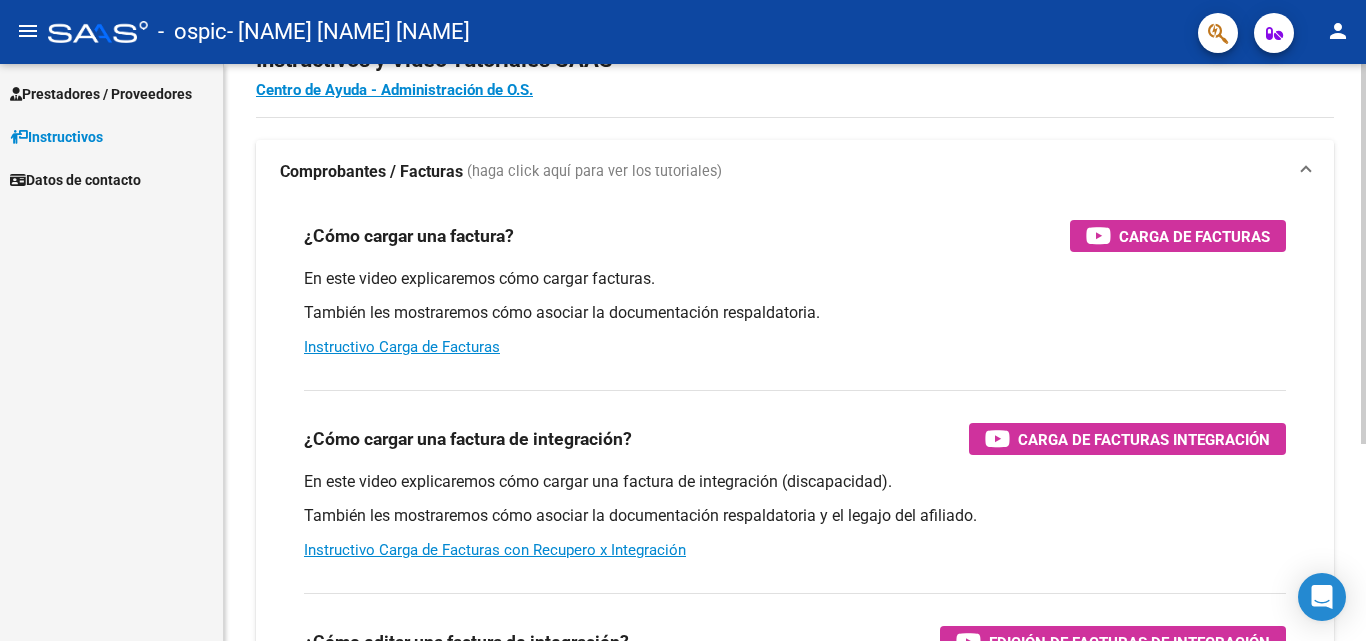 scroll, scrollTop: 0, scrollLeft: 0, axis: both 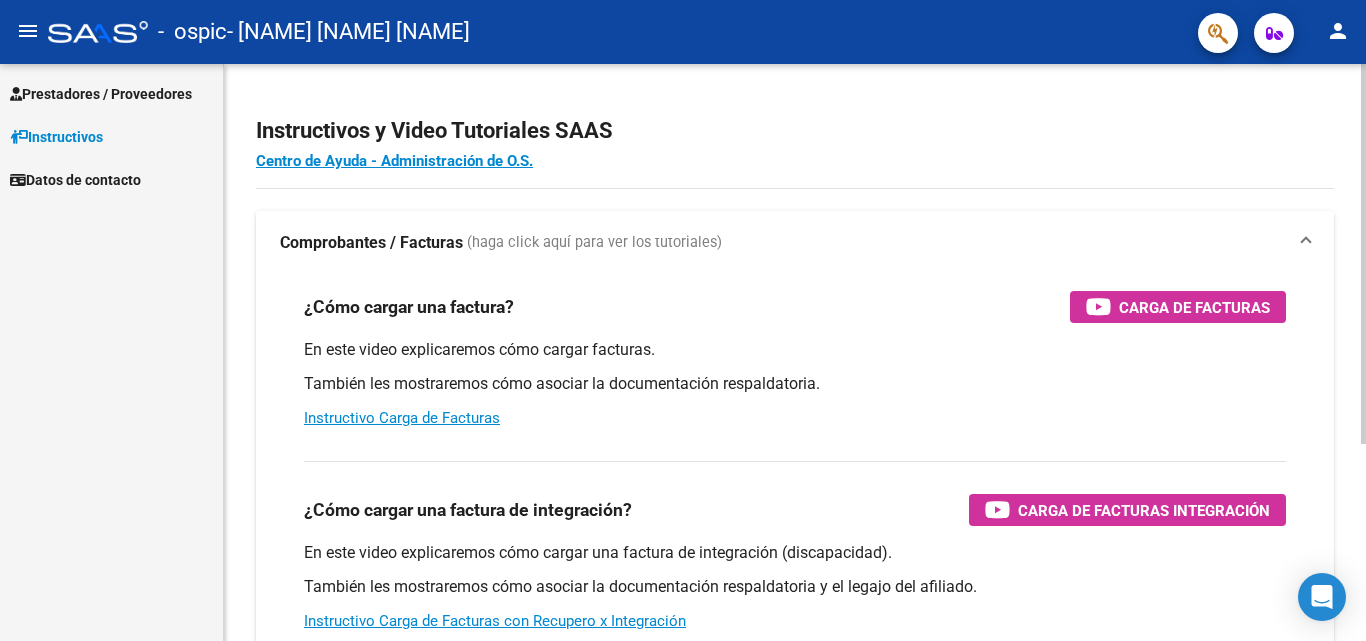 click 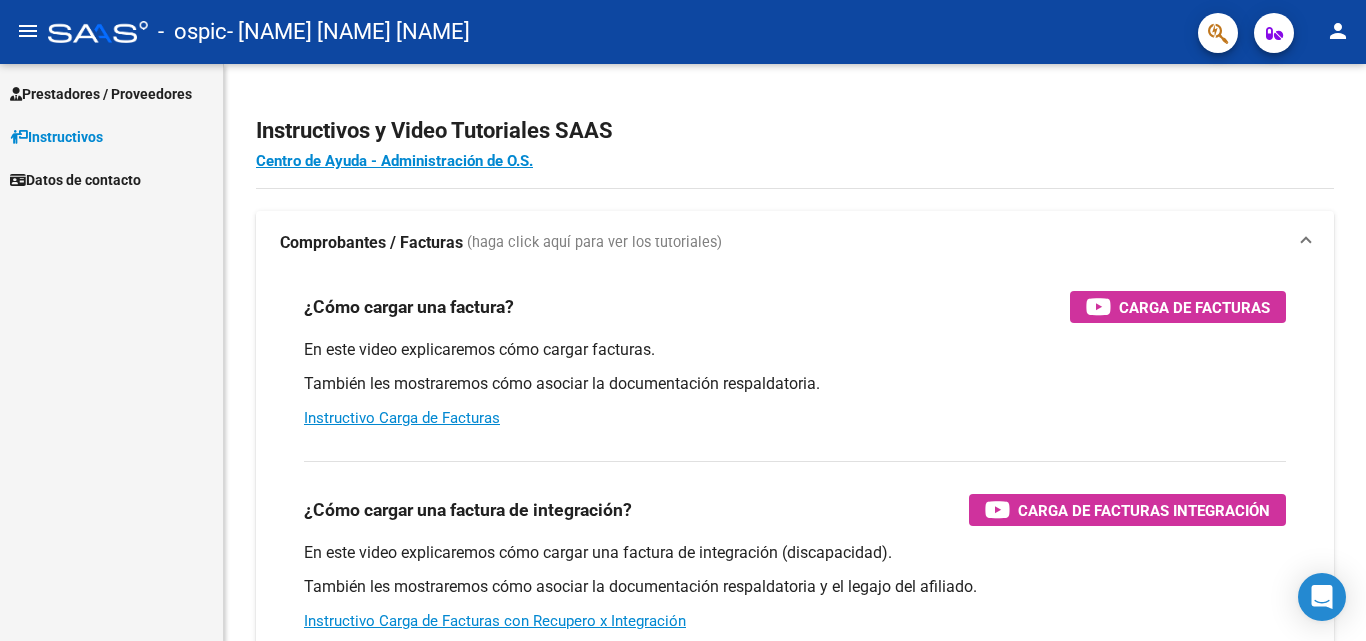 click on "Prestadores / Proveedores" at bounding box center (101, 94) 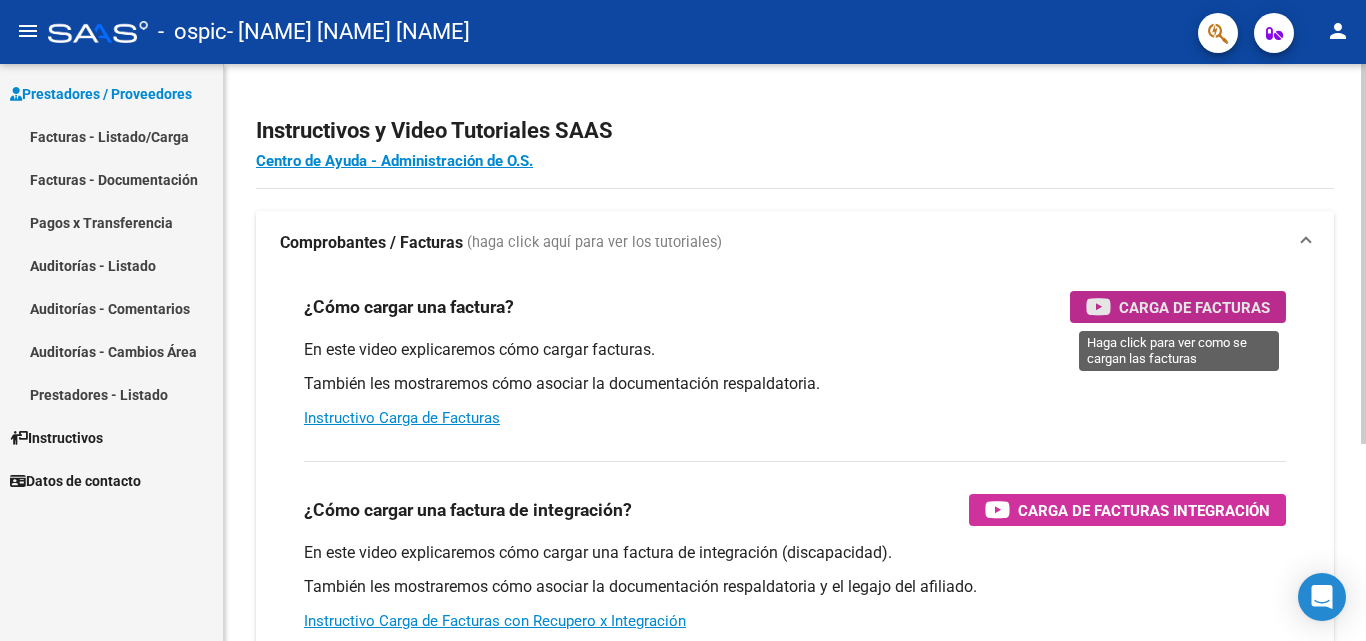 click on "Carga de Facturas" at bounding box center (1194, 307) 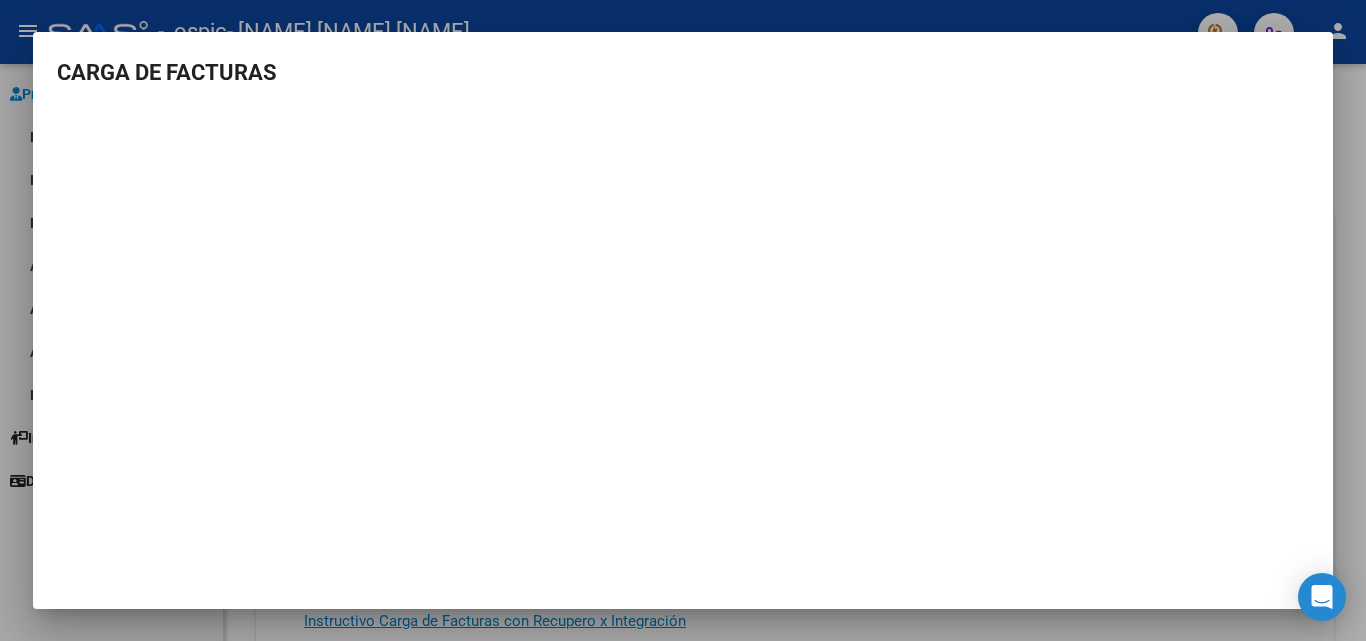 click on "CARGA DE FACTURAS" at bounding box center [683, 309] 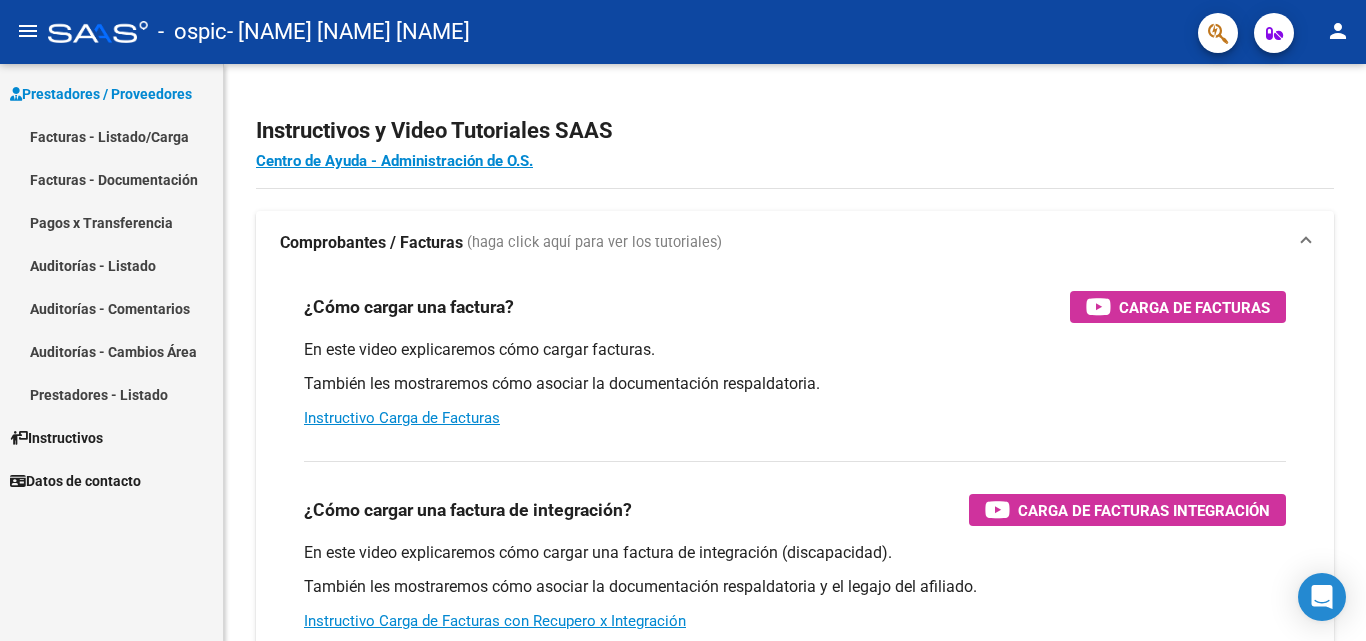 click on "Facturas - Listado/Carga" at bounding box center [111, 136] 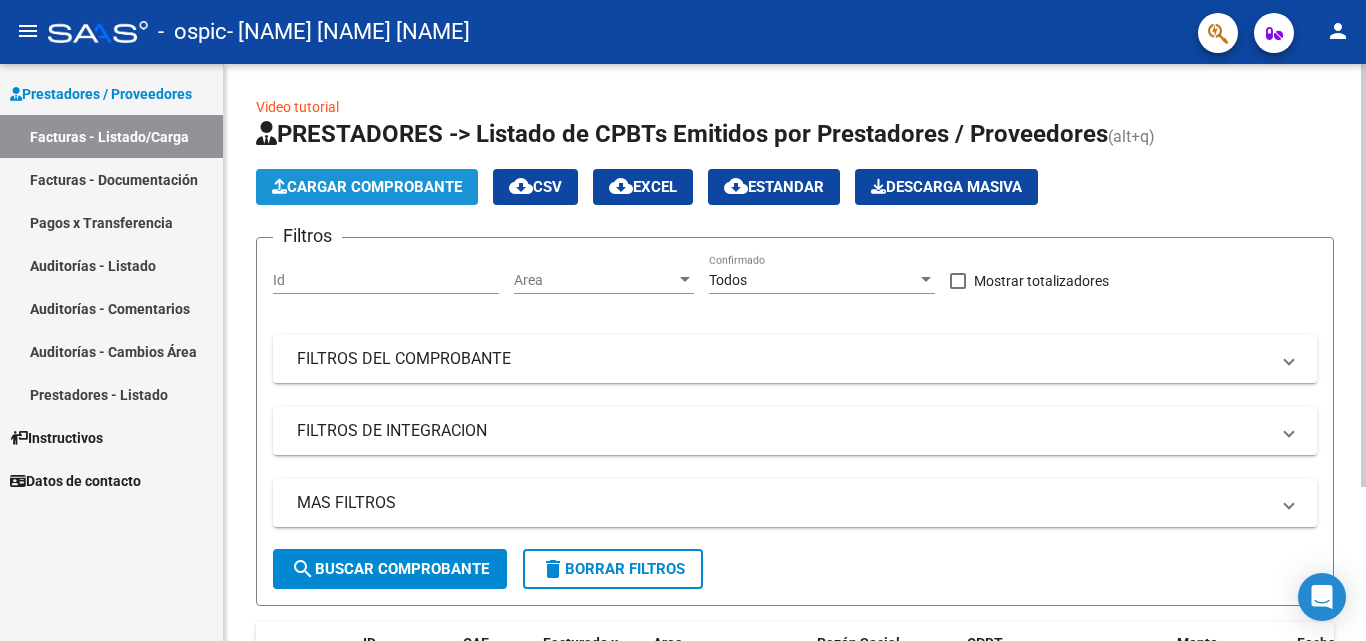 click on "Cargar Comprobante" 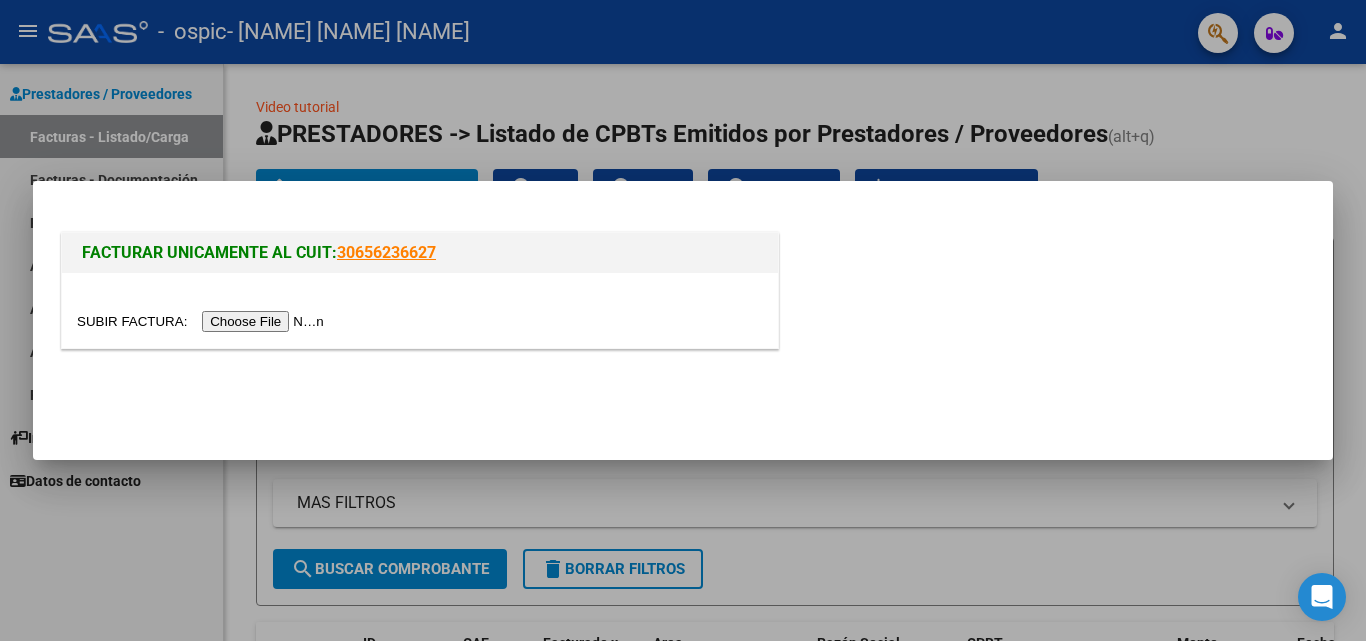 click at bounding box center [203, 321] 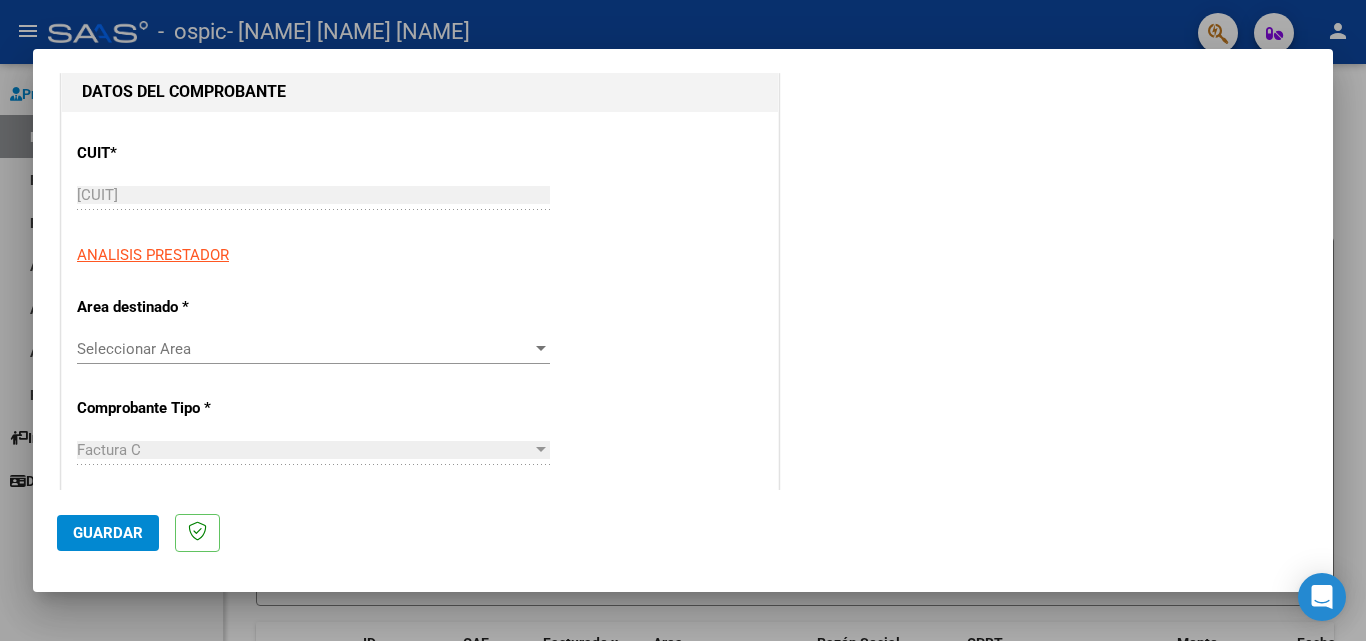 scroll, scrollTop: 295, scrollLeft: 0, axis: vertical 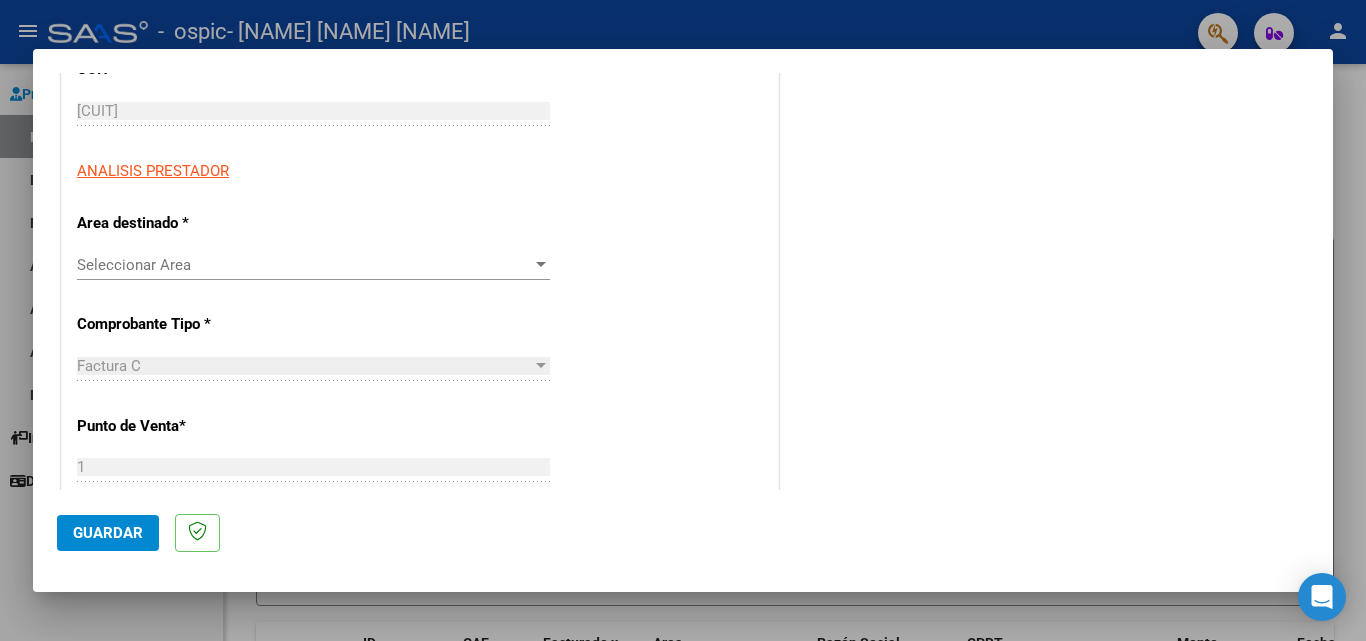 click on "Seleccionar Area" at bounding box center [304, 265] 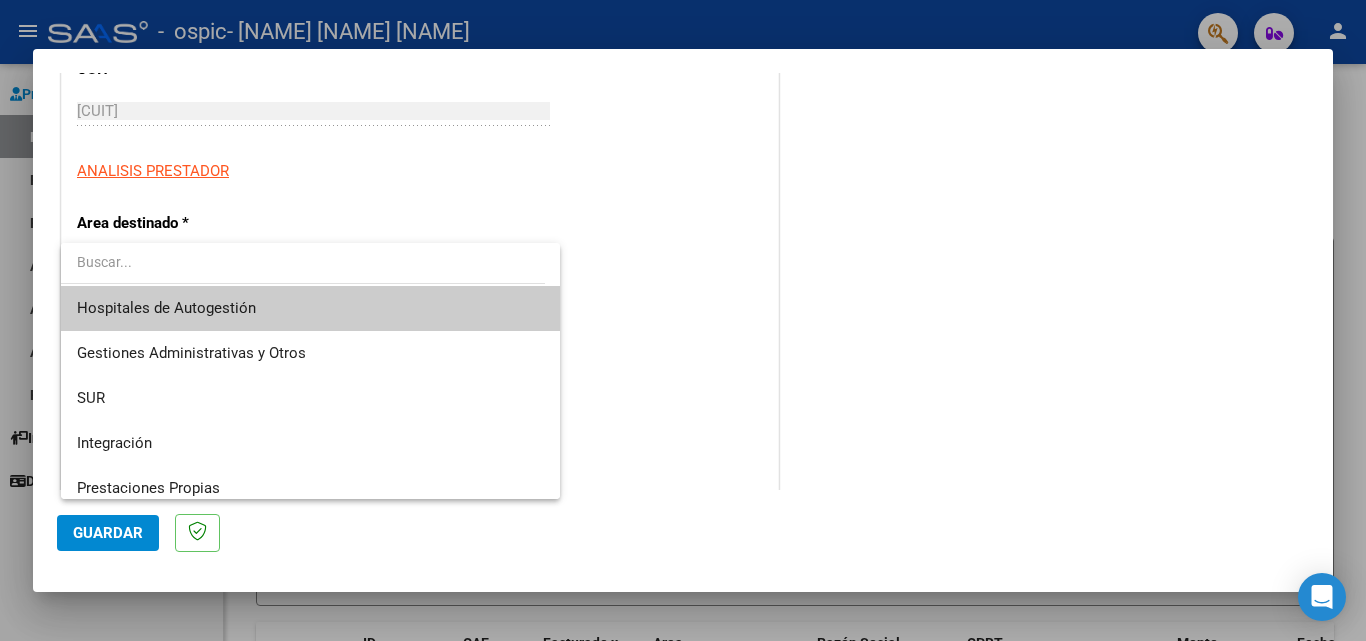 scroll, scrollTop: 0, scrollLeft: 0, axis: both 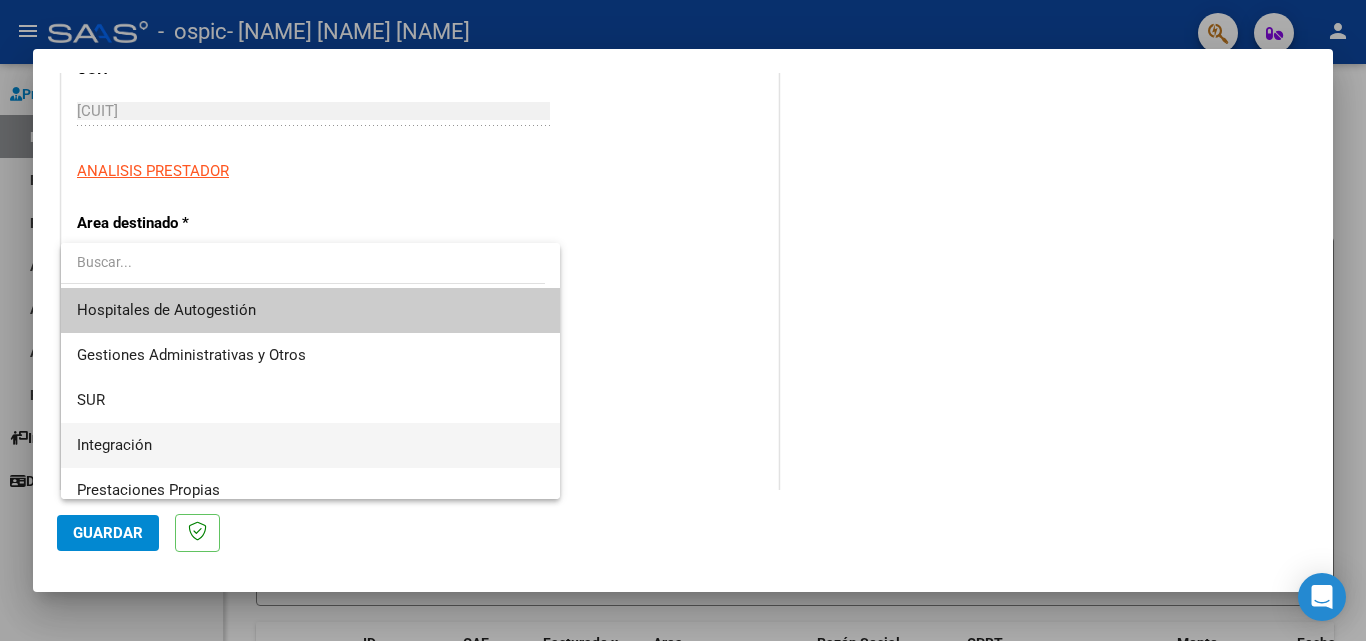 click on "Integración" at bounding box center (310, 445) 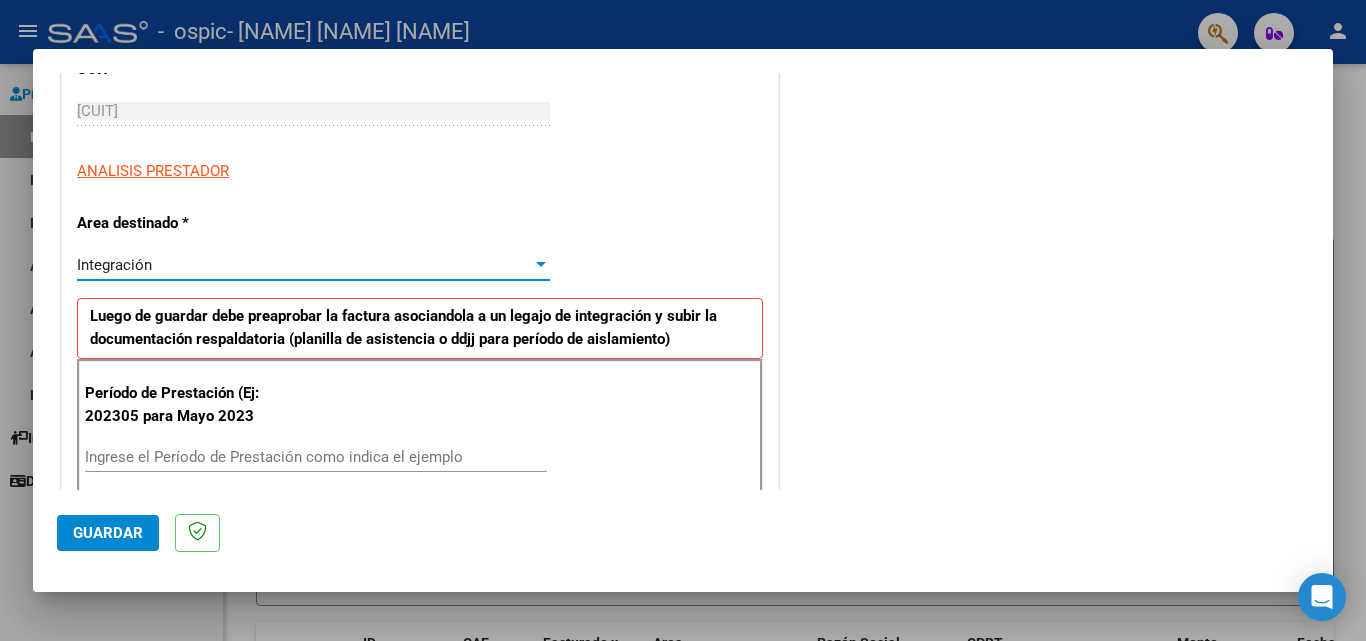 click on "Integración" at bounding box center (304, 265) 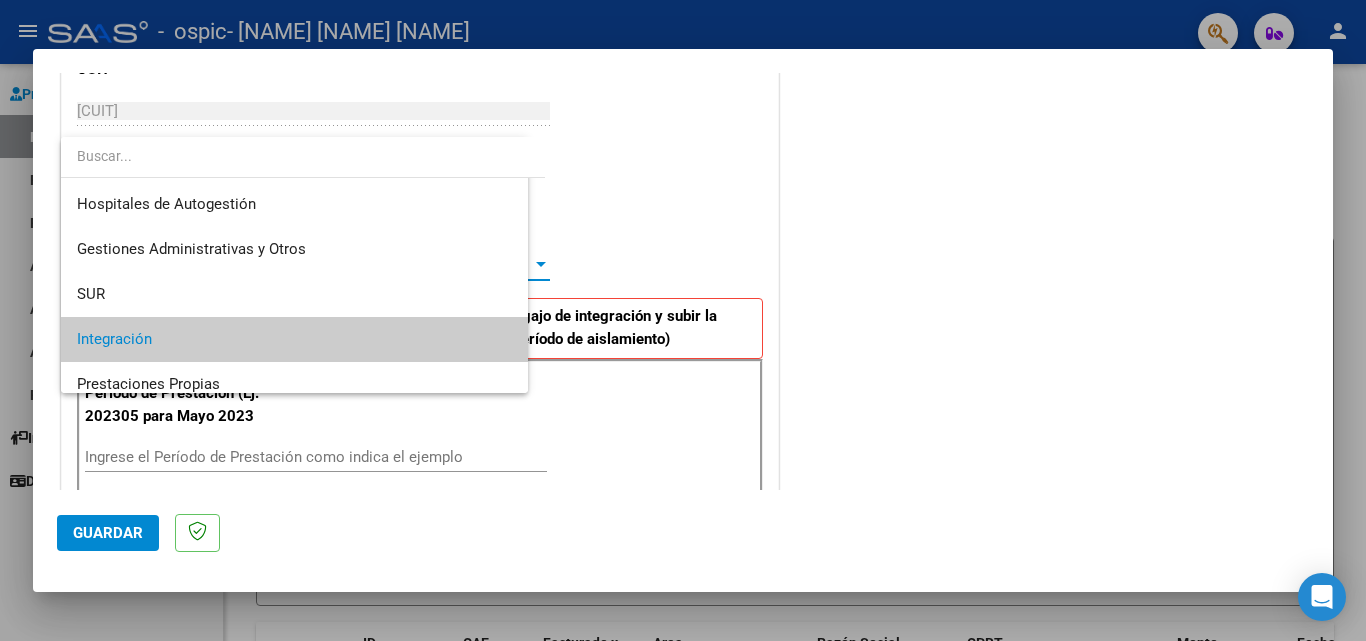 scroll, scrollTop: 75, scrollLeft: 0, axis: vertical 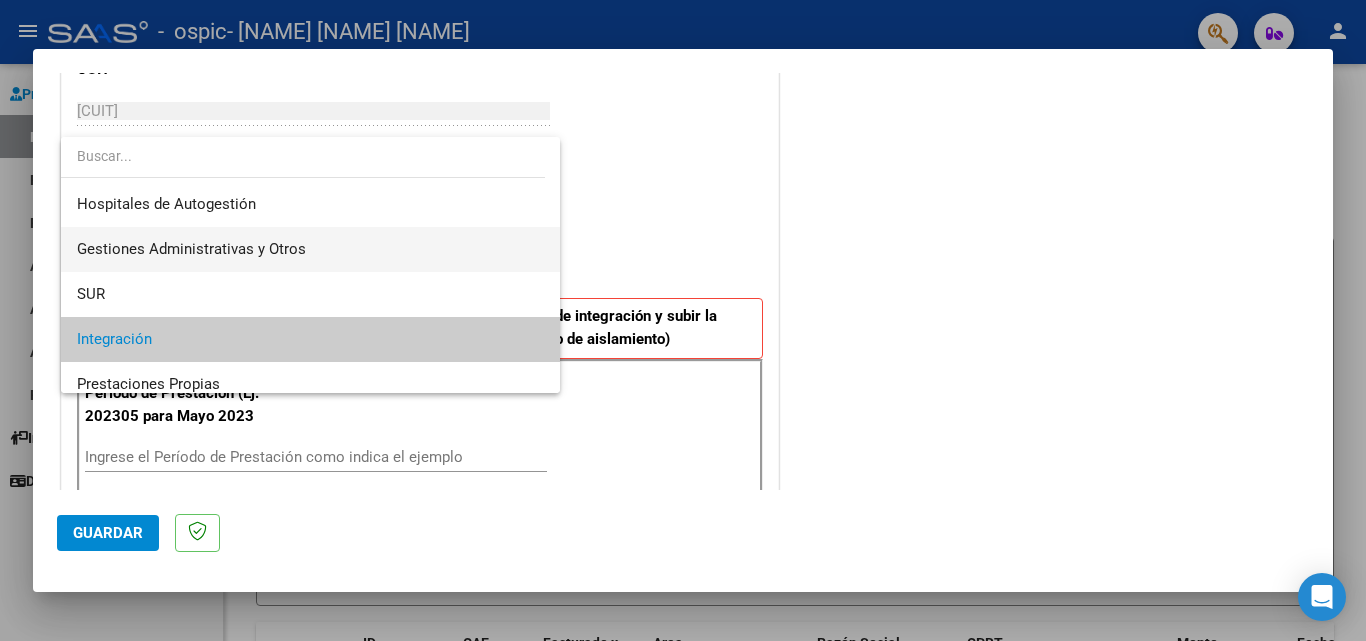 click on "Gestiones Administrativas y Otros" at bounding box center [310, 249] 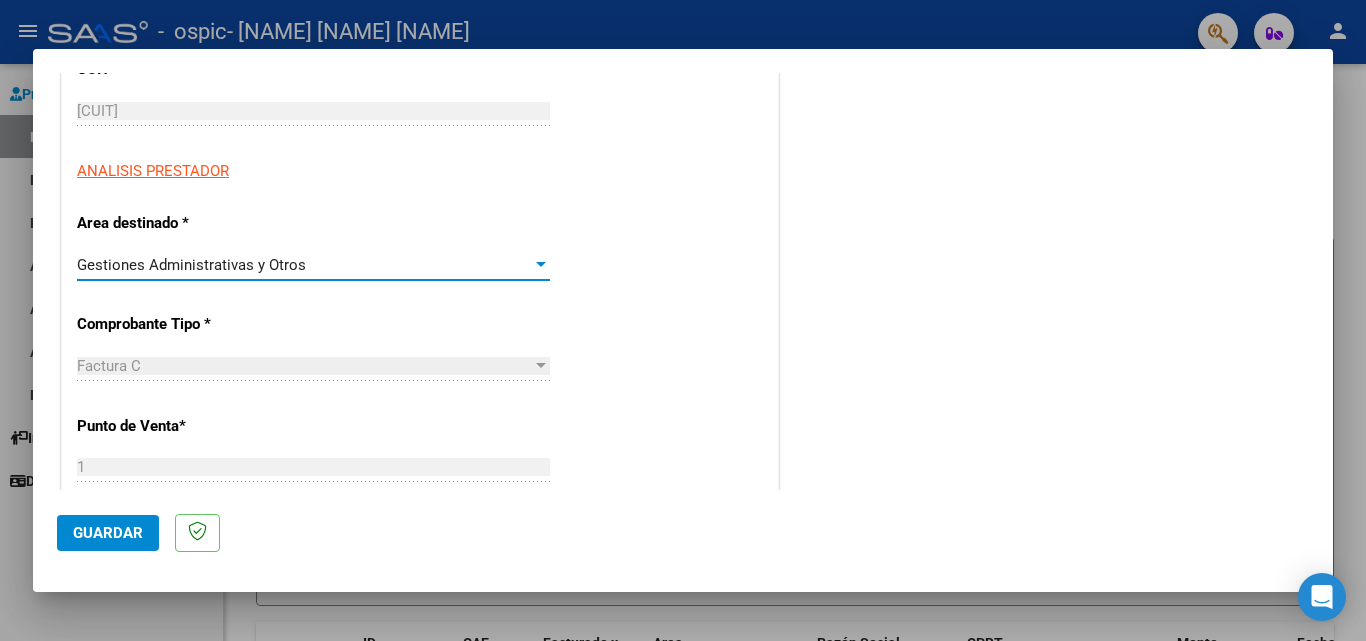 click on "Gestiones Administrativas y Otros" at bounding box center [304, 265] 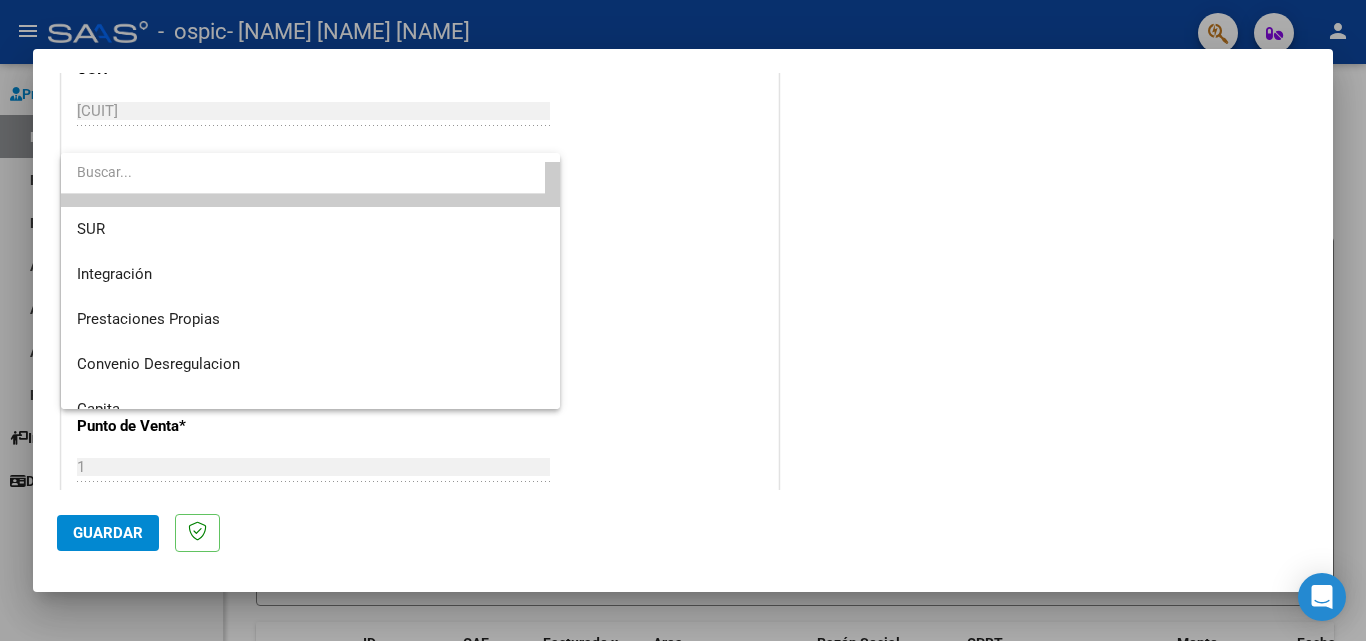 scroll, scrollTop: 79, scrollLeft: 0, axis: vertical 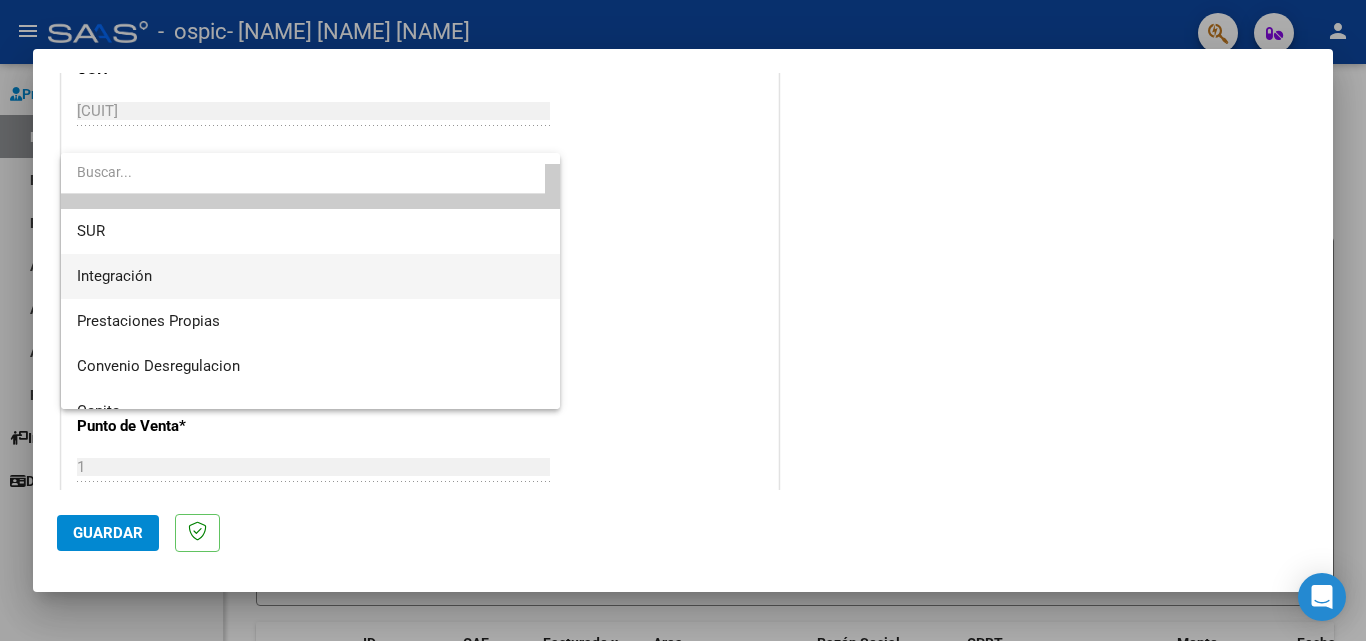 click on "Integración" at bounding box center (310, 276) 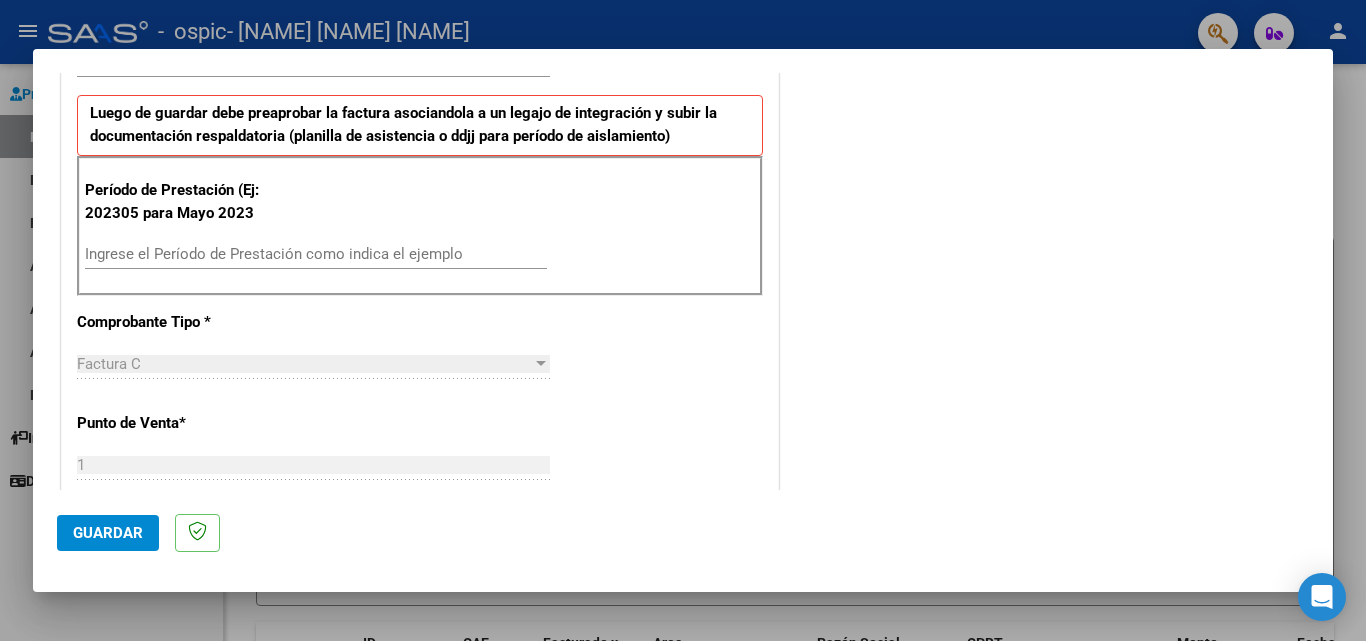 scroll, scrollTop: 503, scrollLeft: 0, axis: vertical 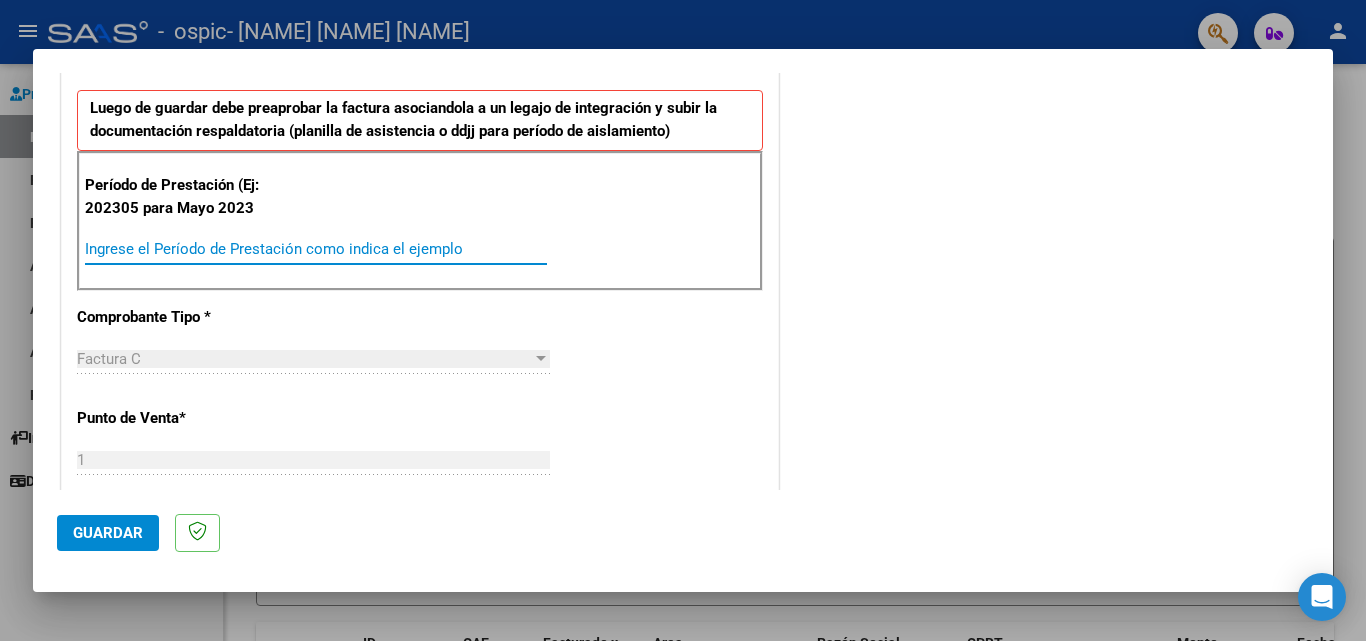 click on "Ingrese el Período de Prestación como indica el ejemplo" at bounding box center [316, 249] 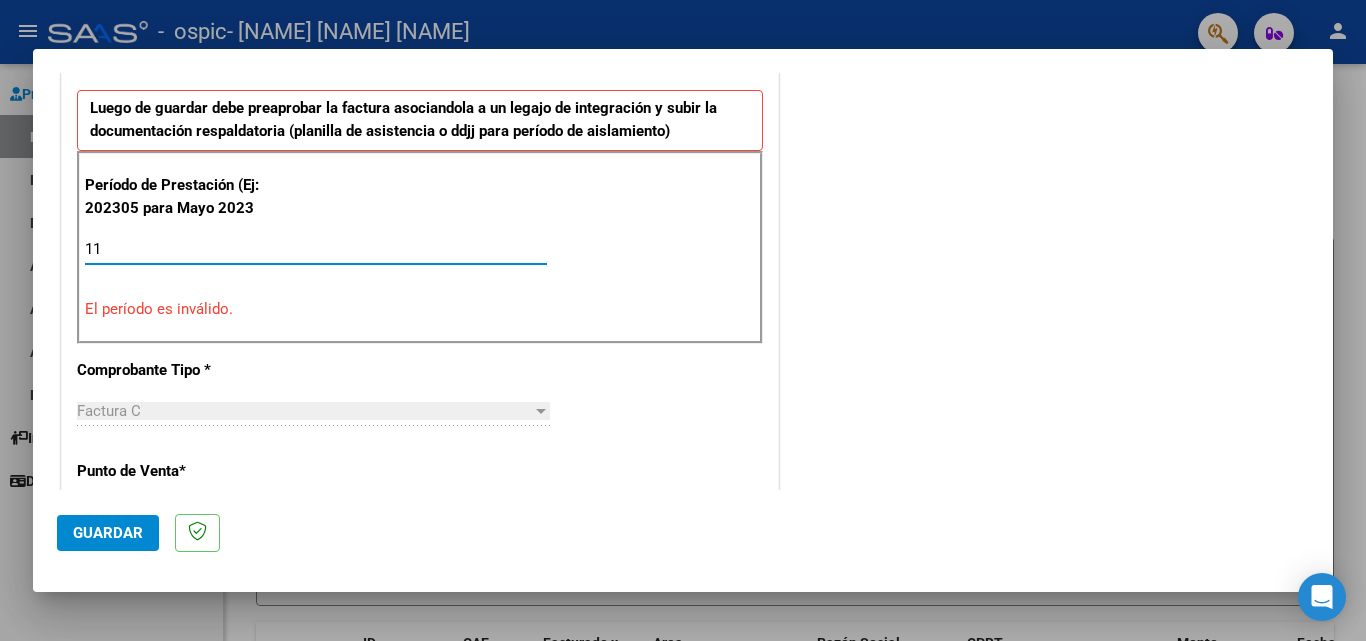 type on "1" 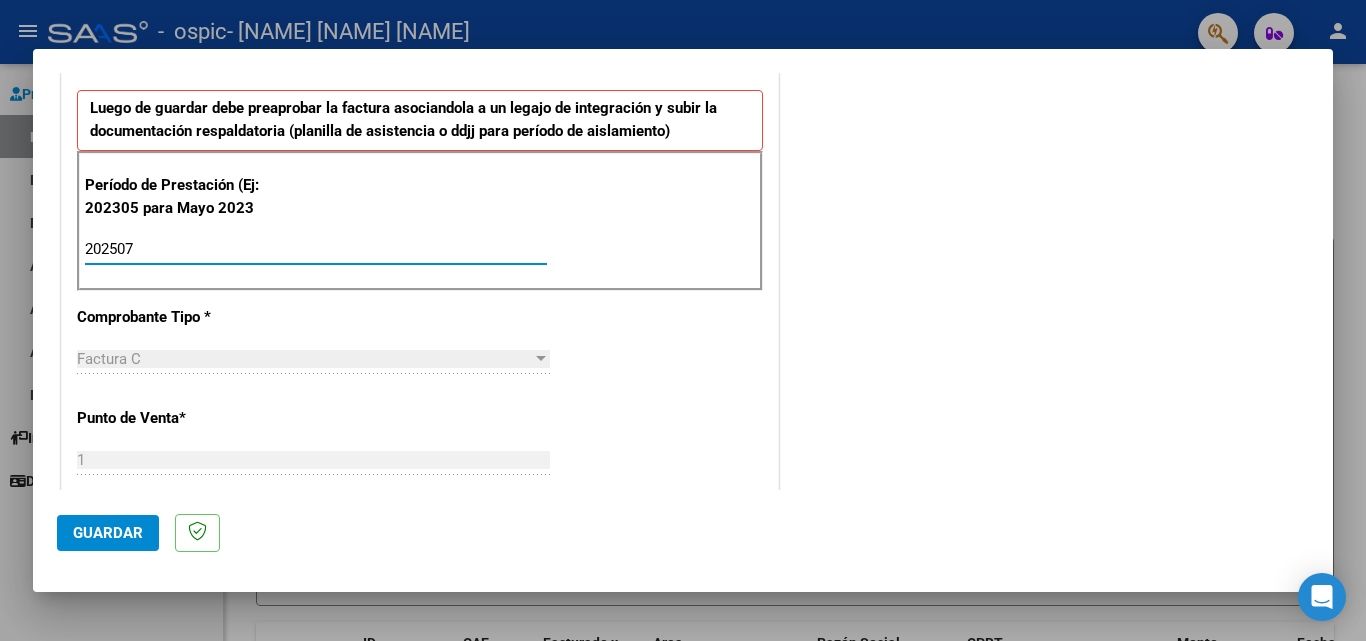 type on "202507" 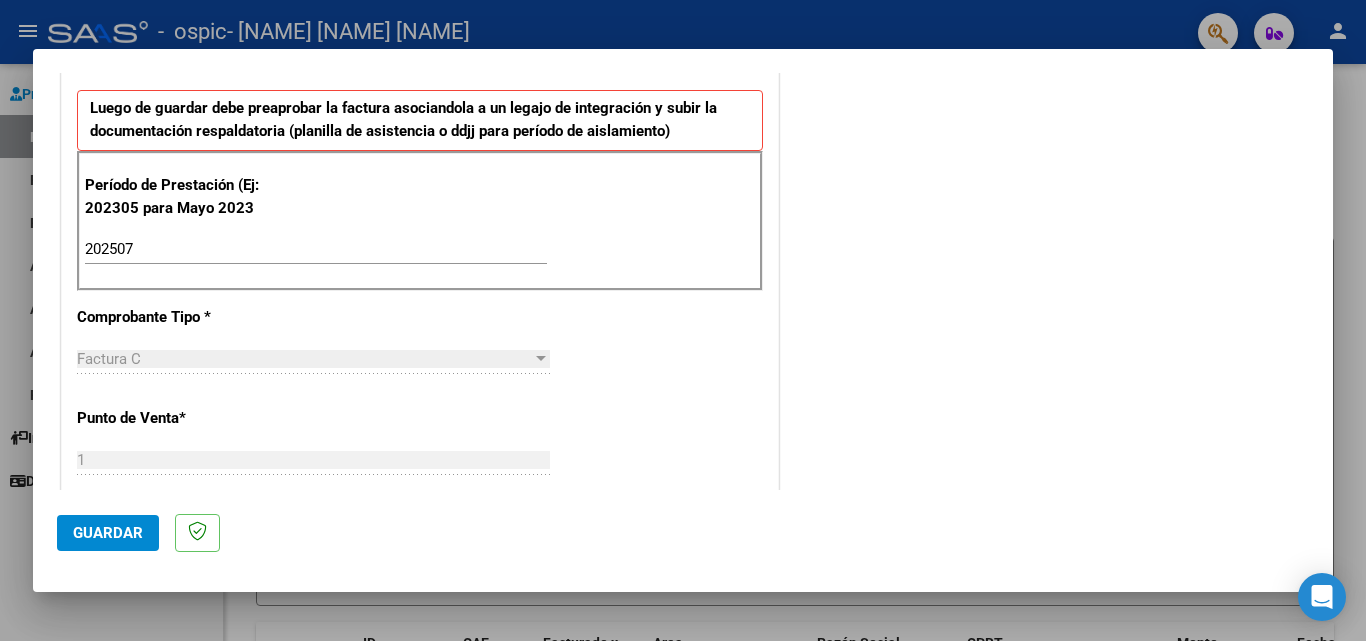 click on "Factura C" at bounding box center (304, 359) 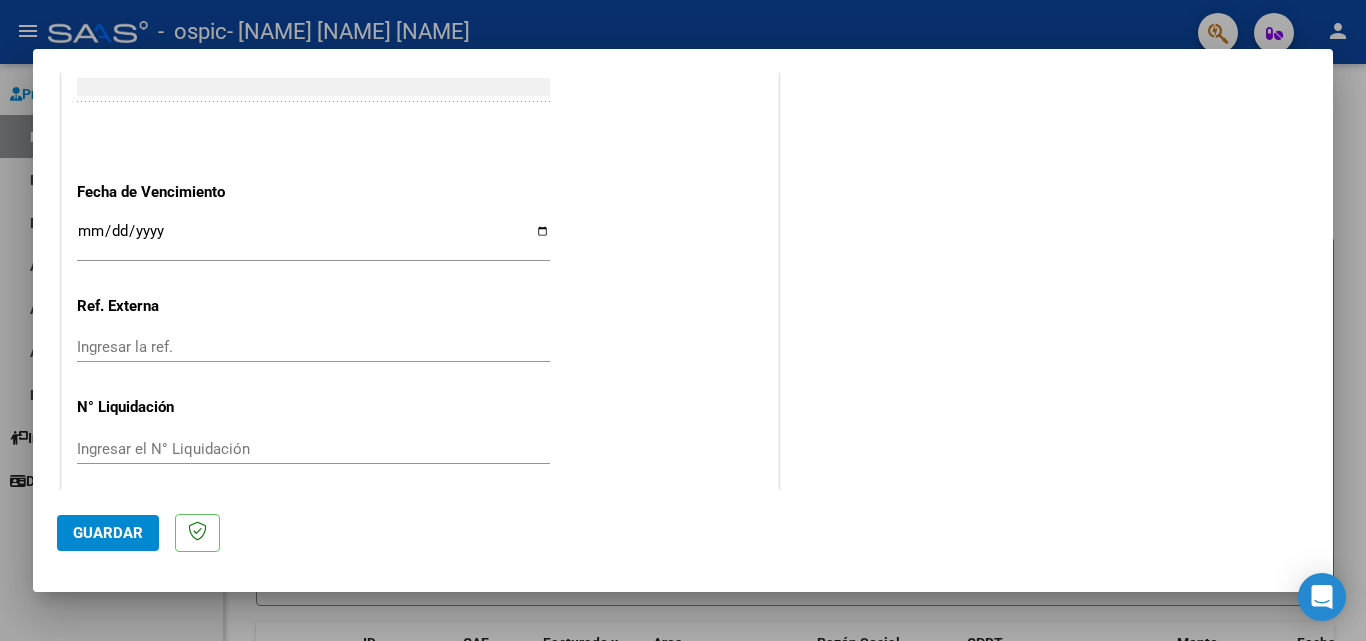 scroll, scrollTop: 1305, scrollLeft: 0, axis: vertical 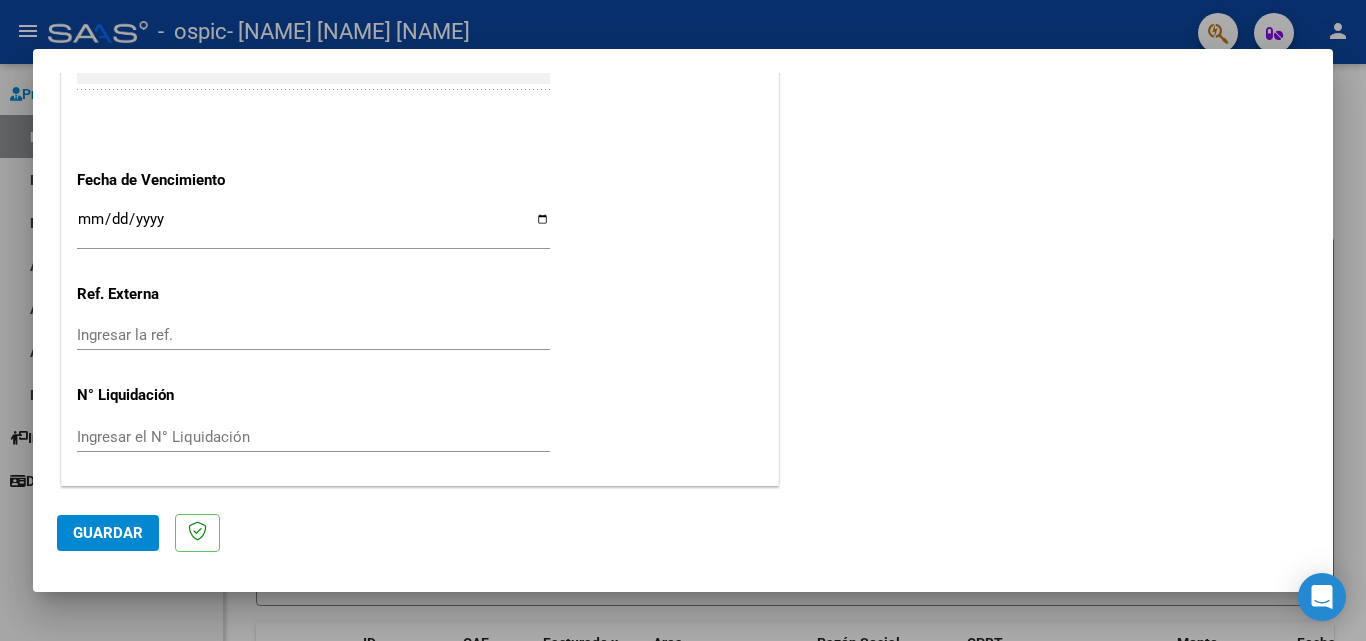 click on "Guardar" 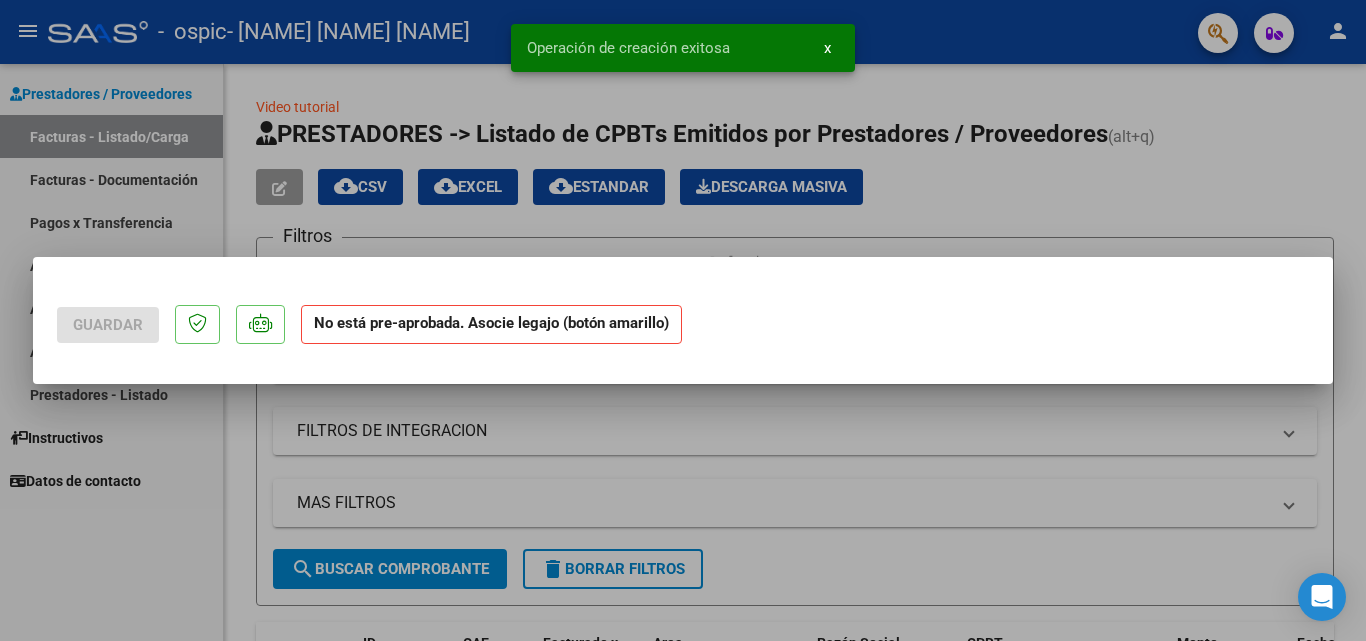 scroll, scrollTop: 0, scrollLeft: 0, axis: both 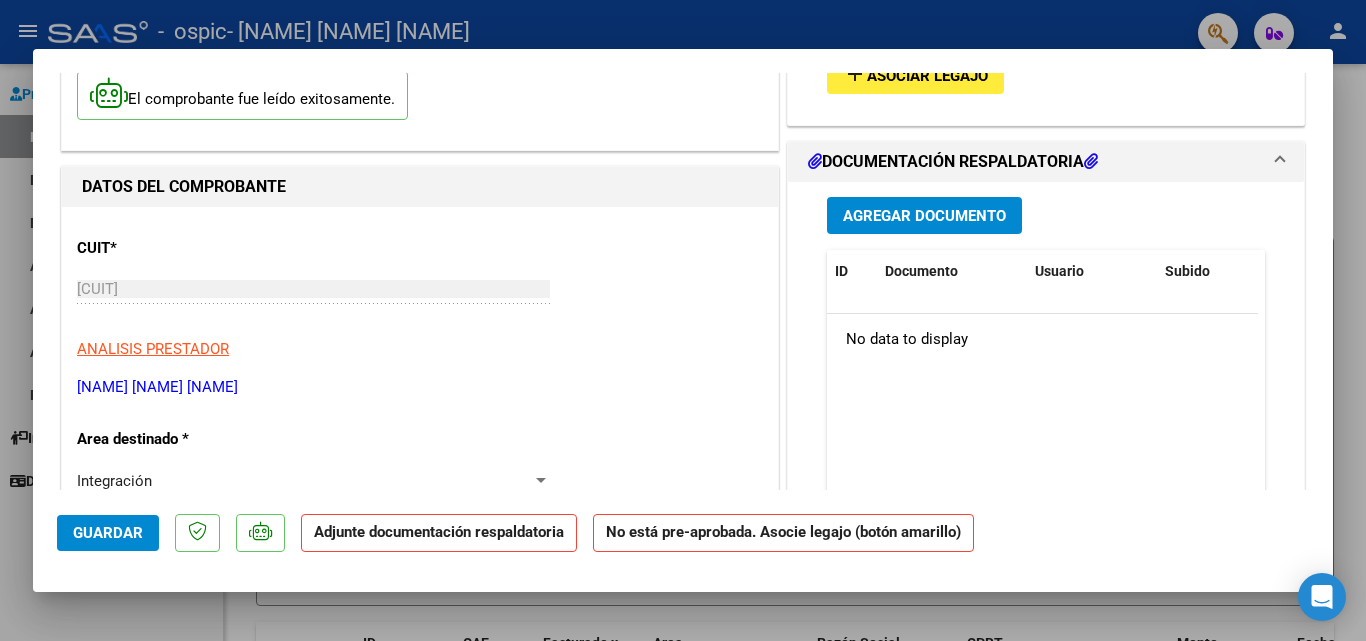 click on "Agregar Documento" at bounding box center [924, 216] 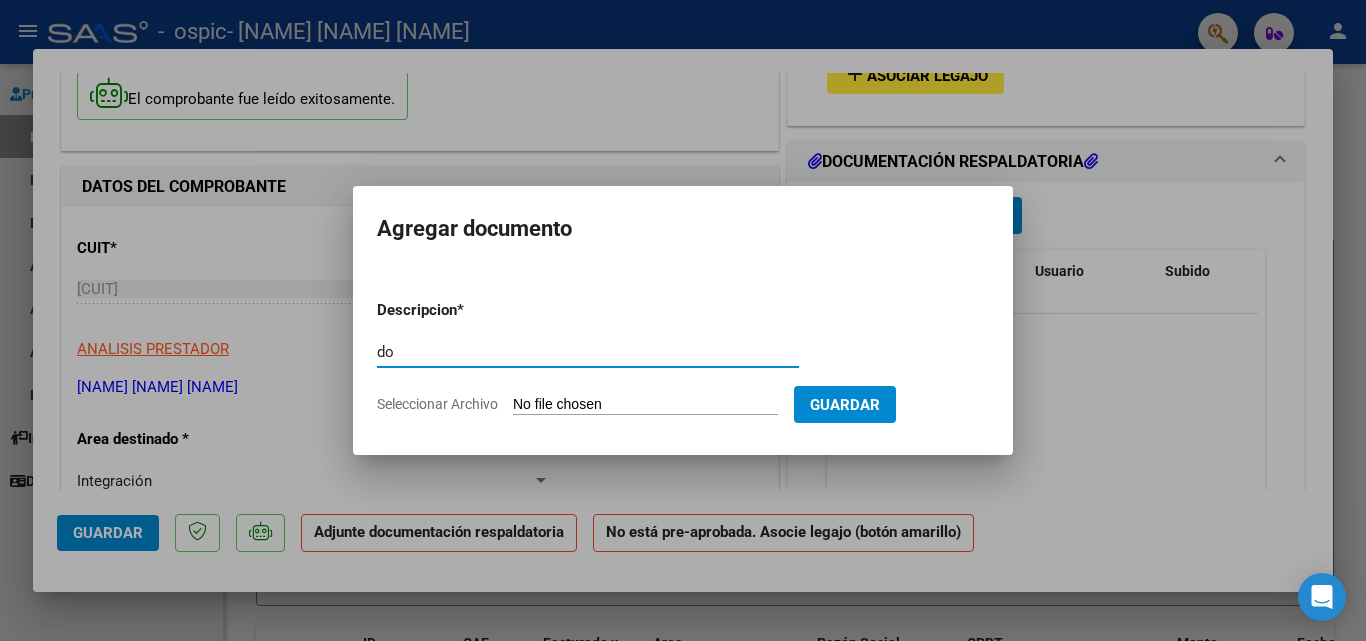 type on "d" 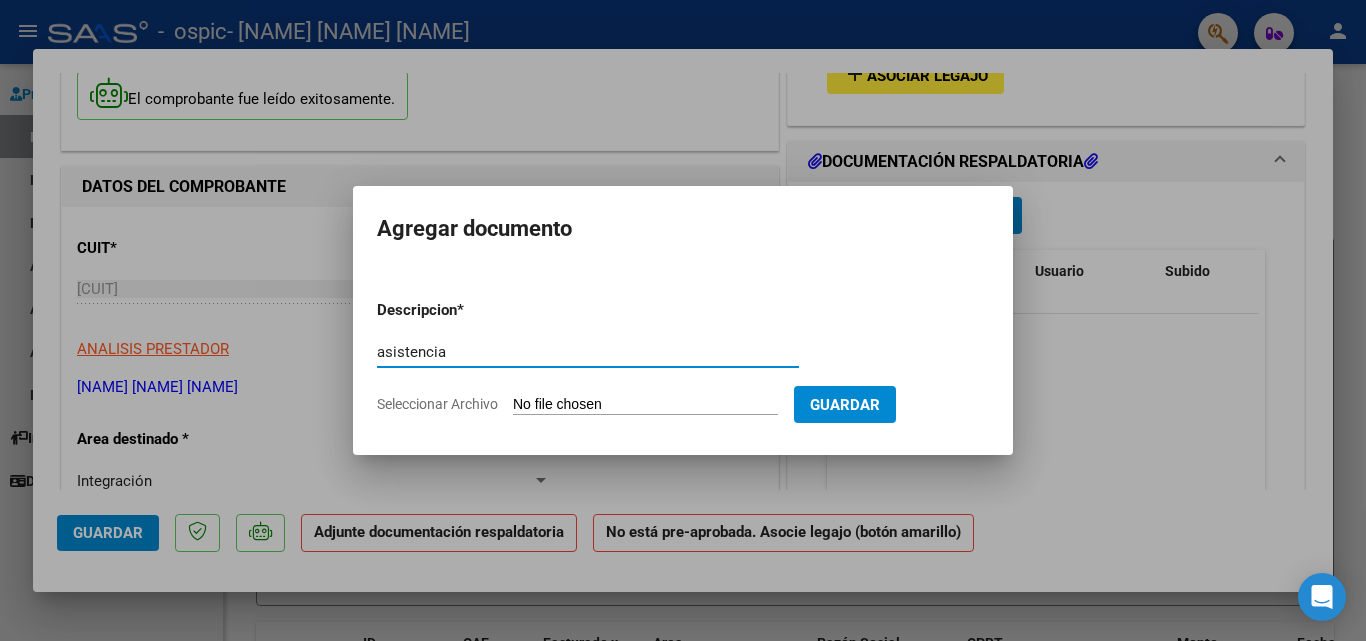 type on "asistencia" 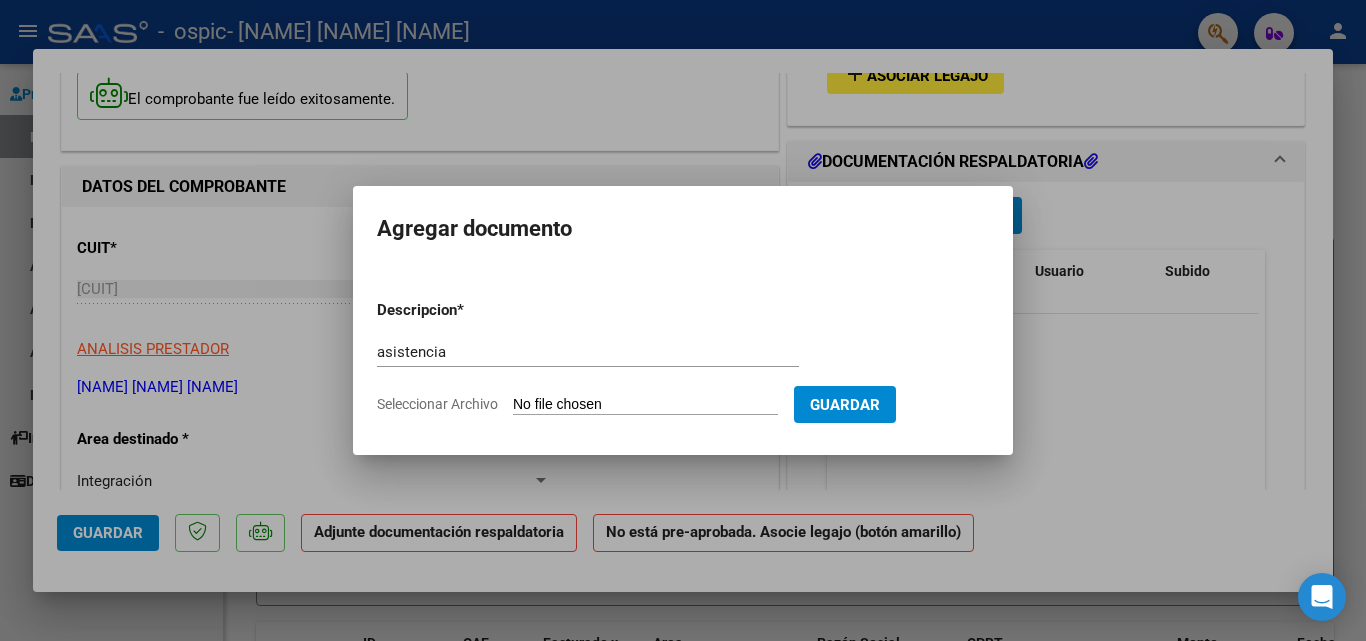 type on "C:\fakepath\CamScanner 07-08-2025 21.10.pdf" 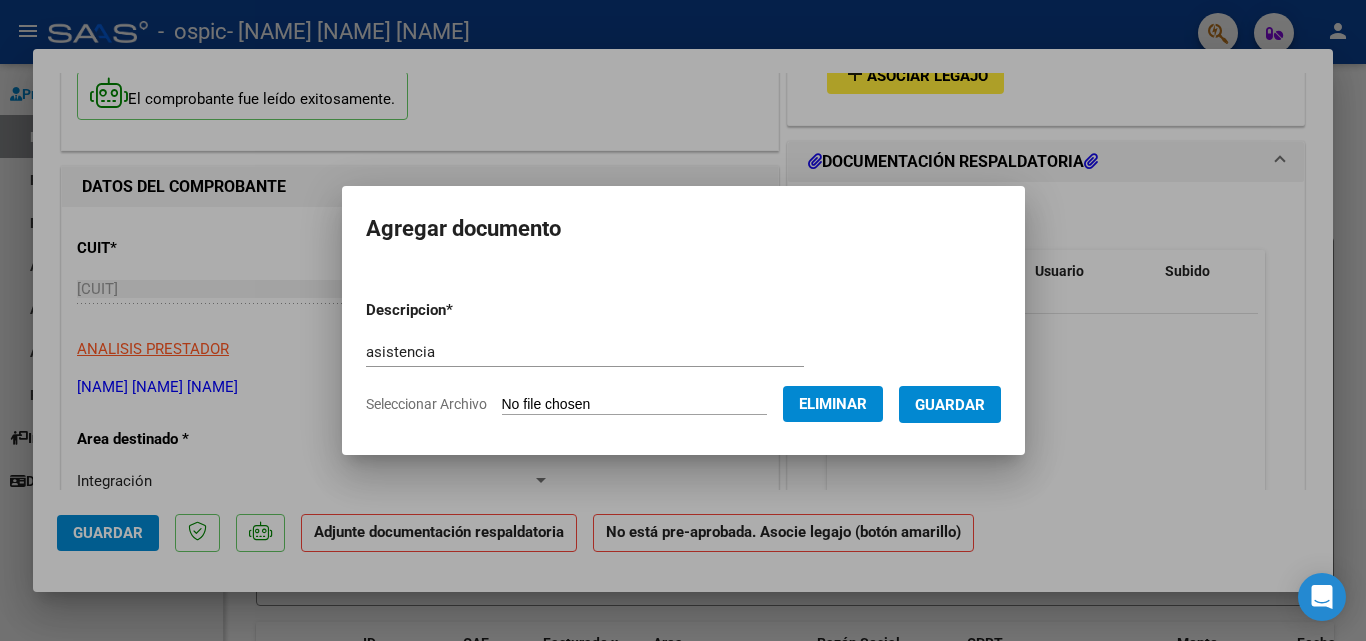 click on "Guardar" at bounding box center [950, 405] 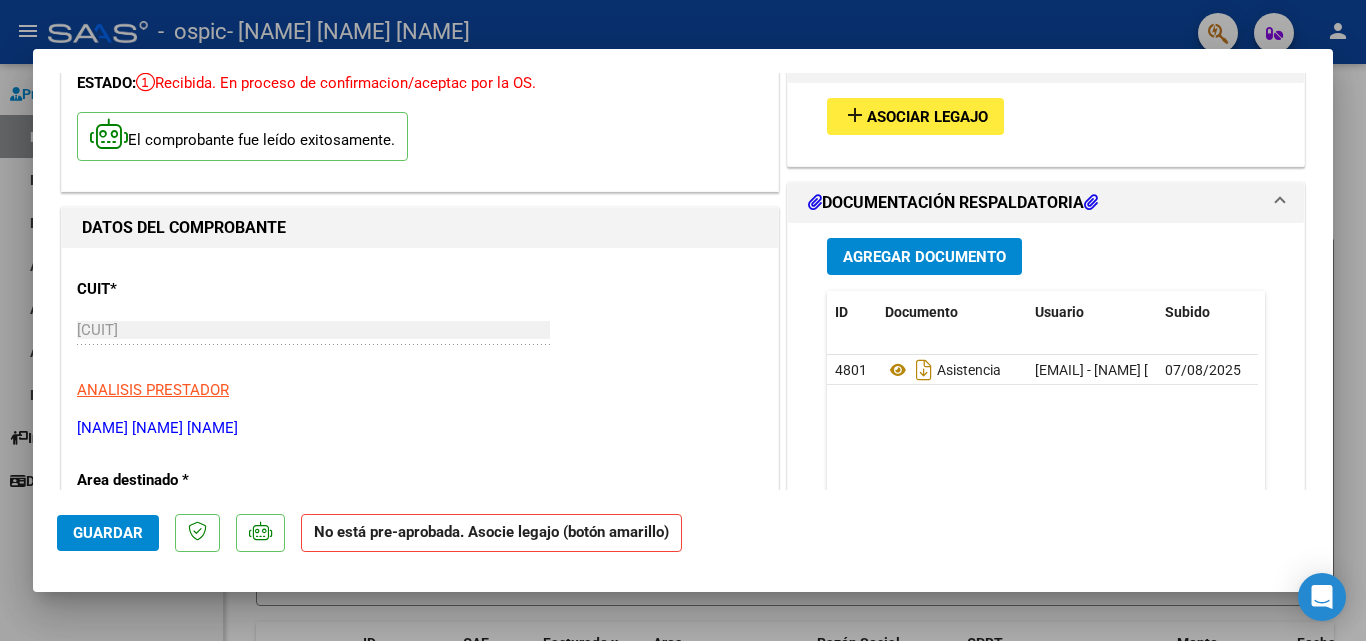 scroll, scrollTop: 0, scrollLeft: 0, axis: both 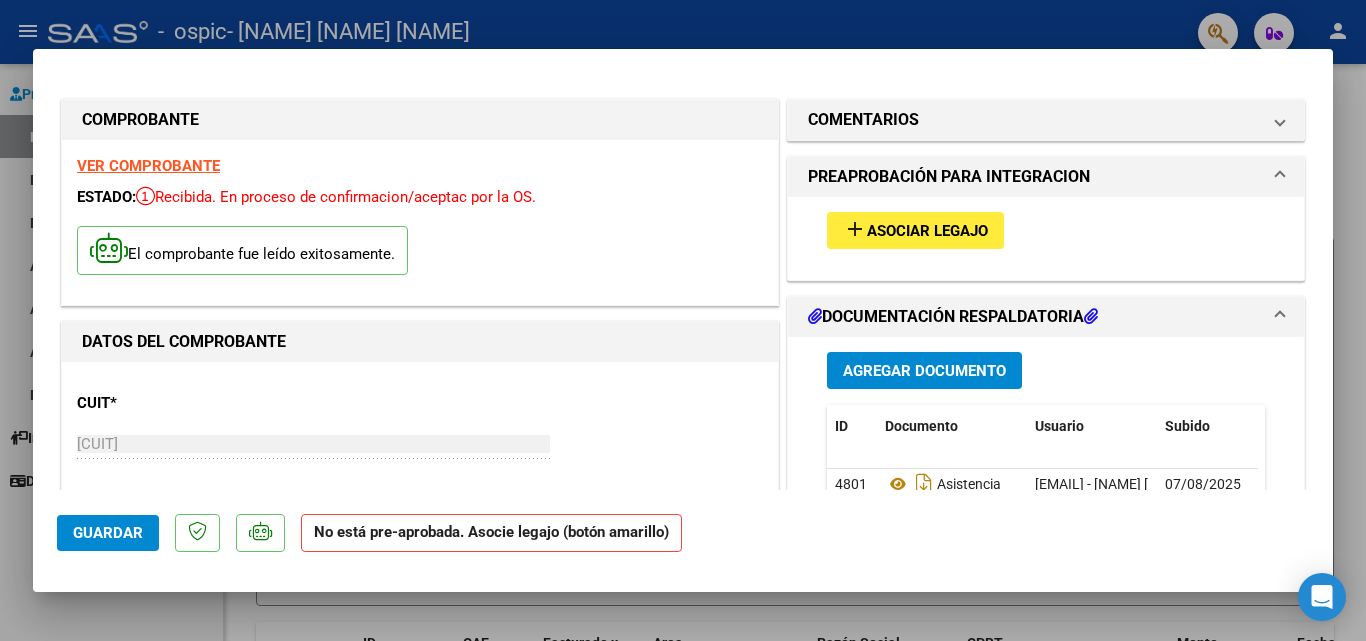 click on "Asociar Legajo" at bounding box center (927, 231) 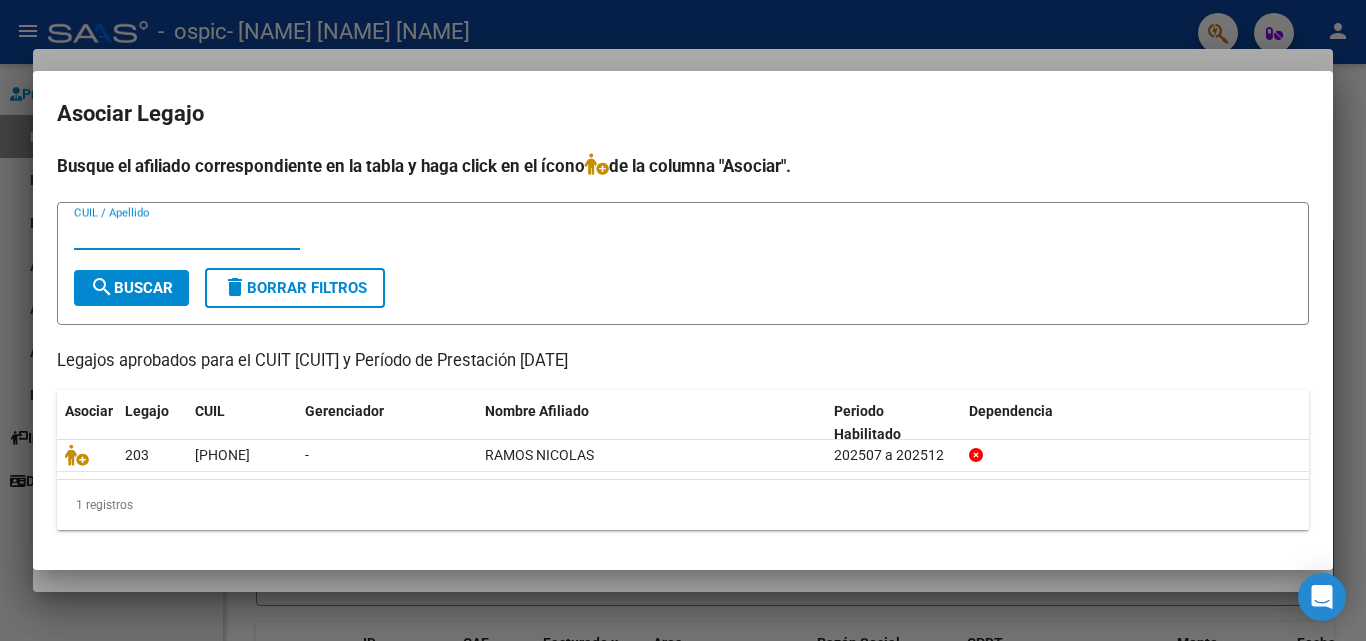 click at bounding box center [683, 320] 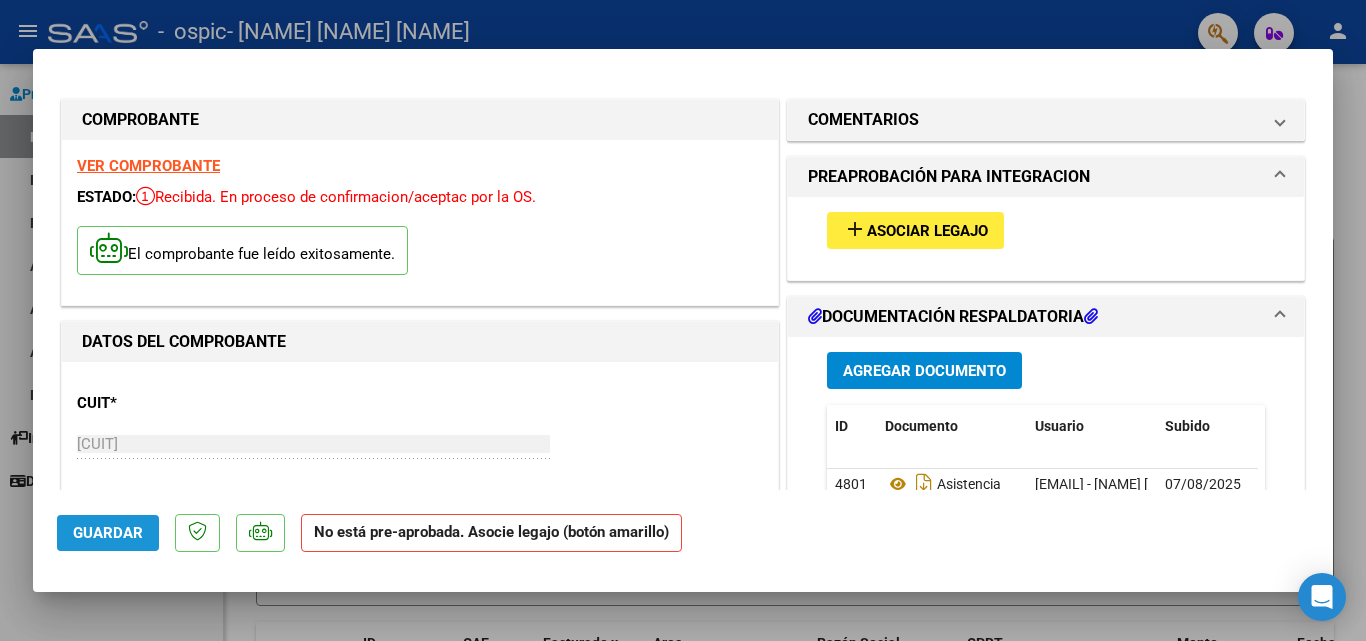 click on "Guardar" 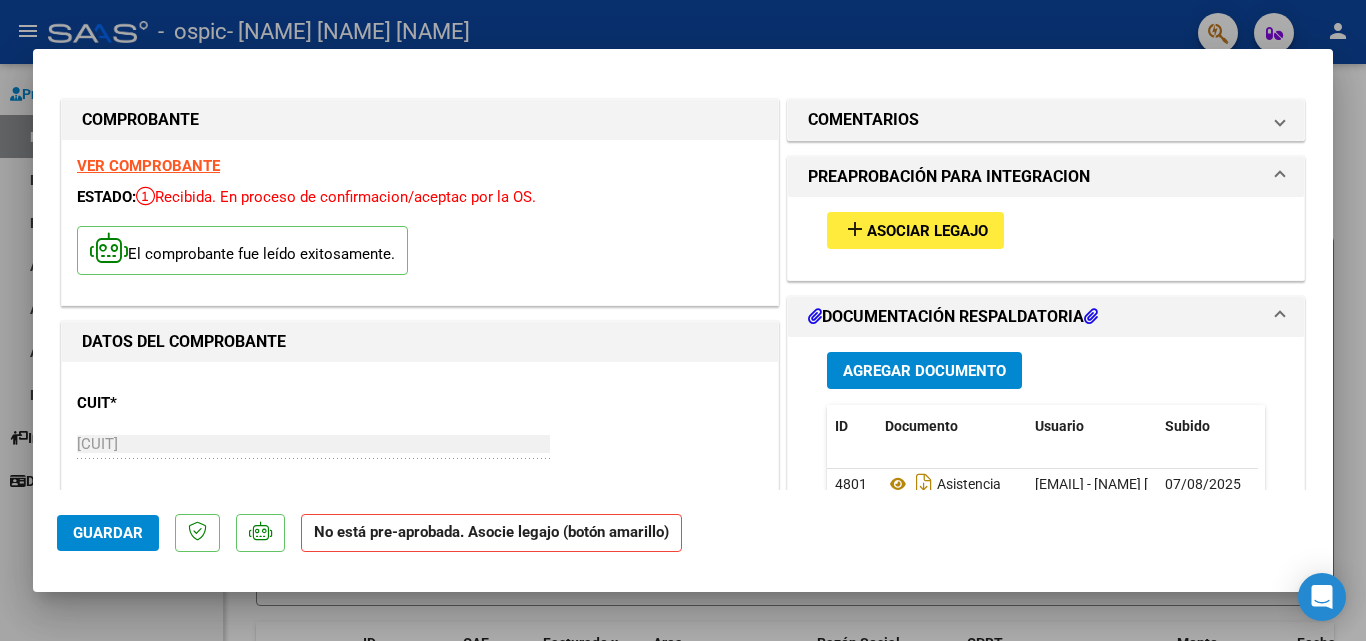 click on "add" at bounding box center (855, 229) 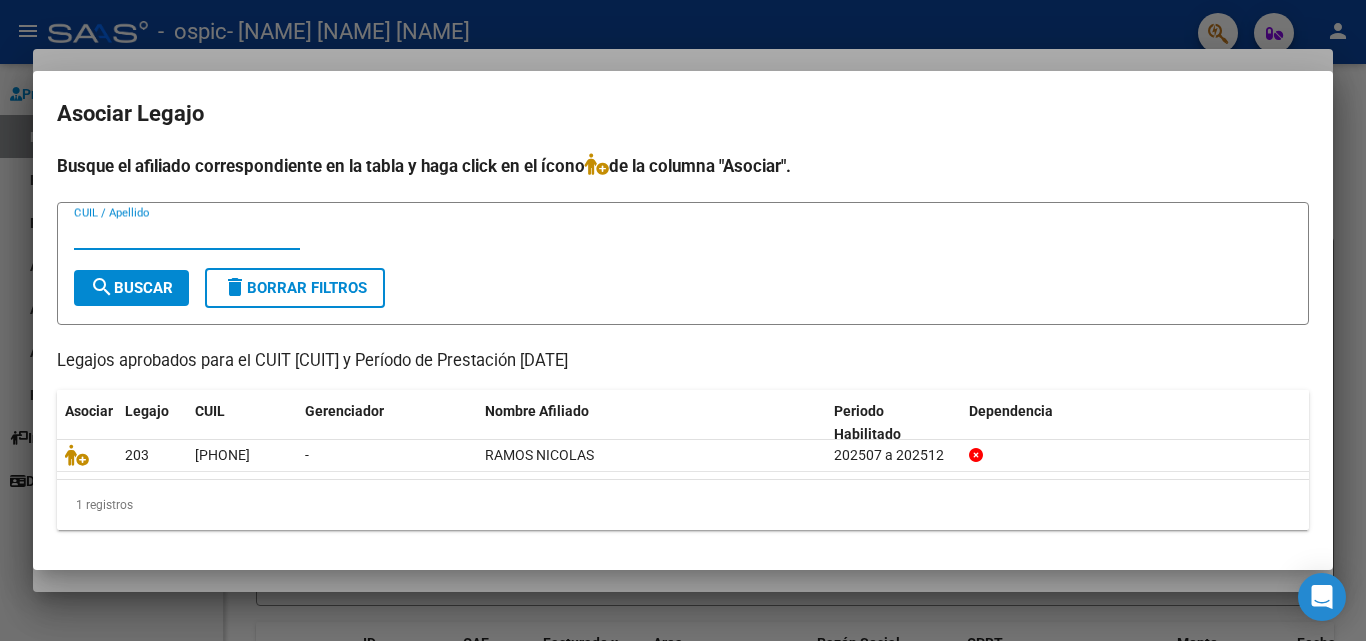 click on "CUIL / Apellido" at bounding box center [187, 234] 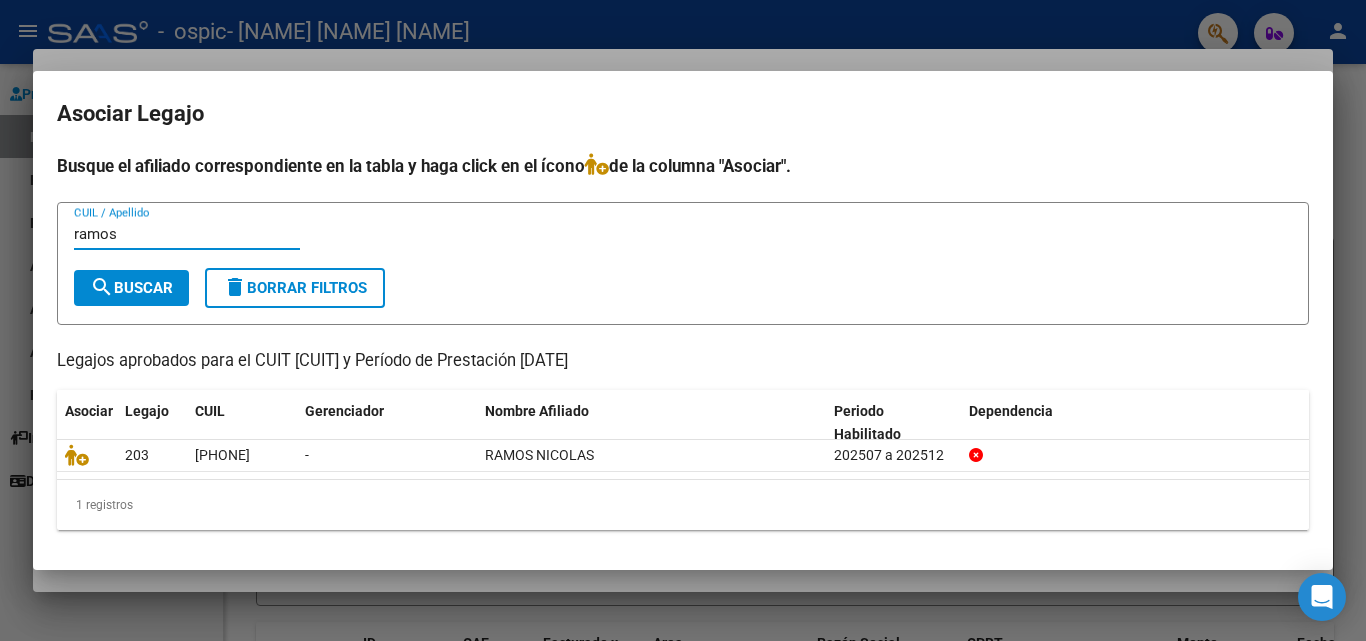 type on "ramos" 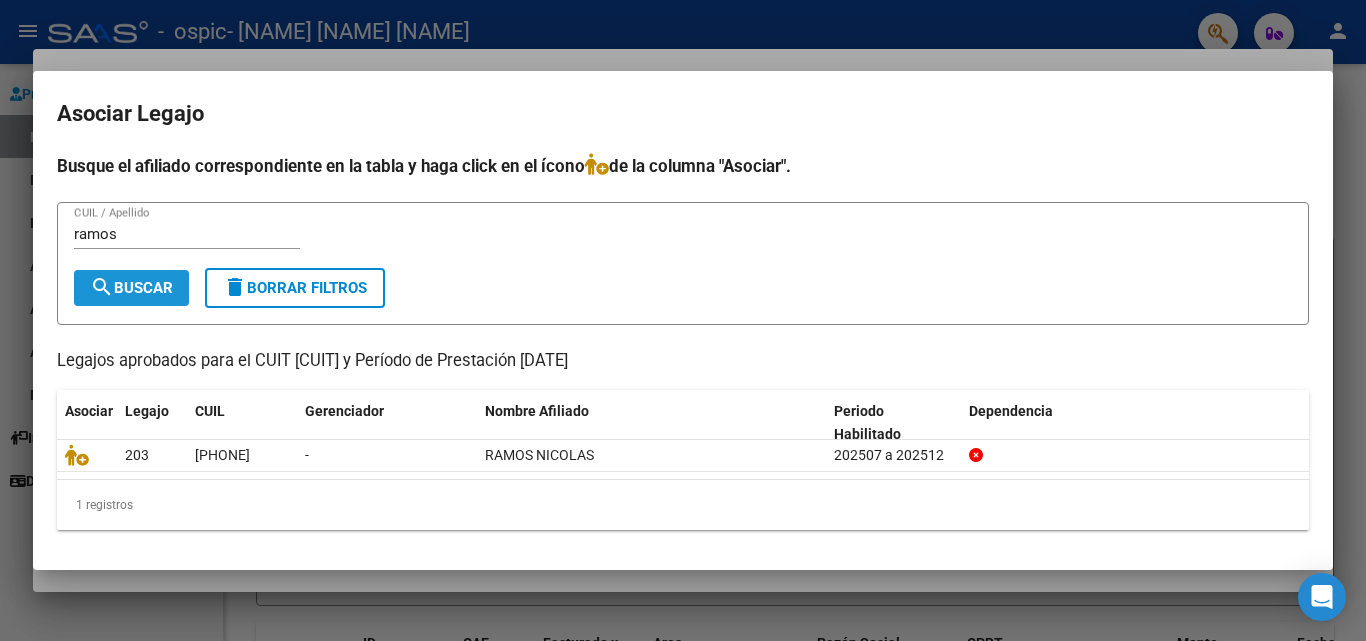 click on "search  Buscar" at bounding box center [131, 288] 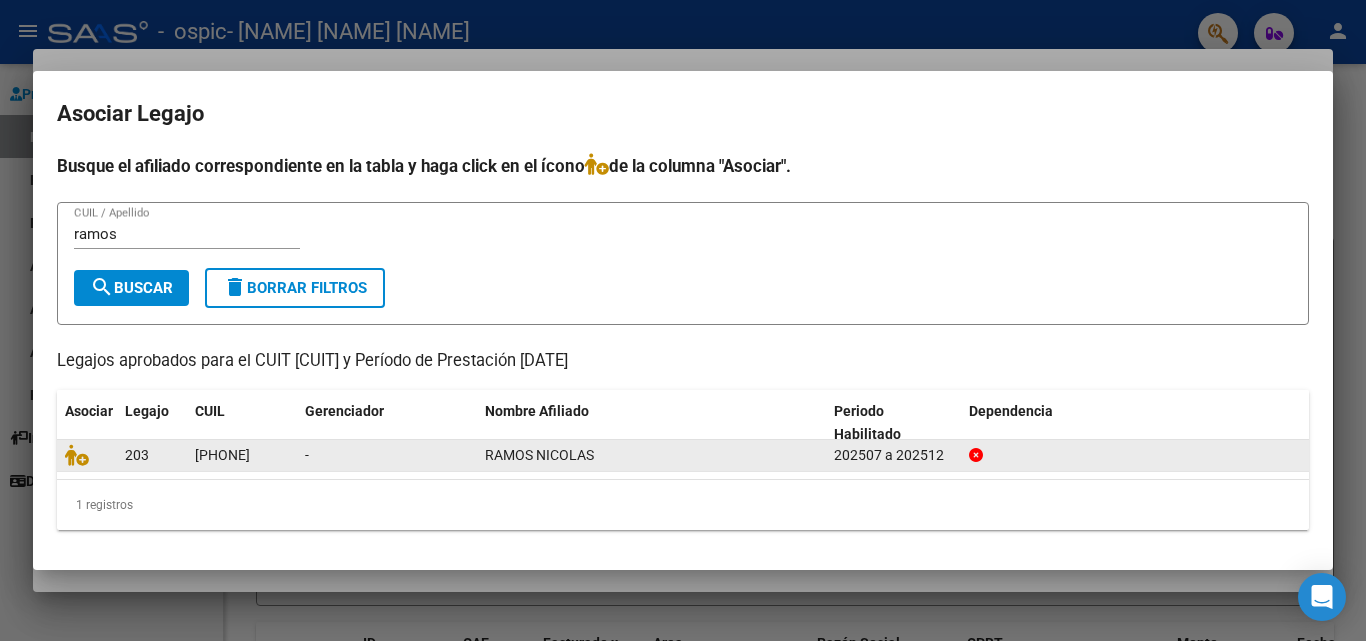 click on "-" 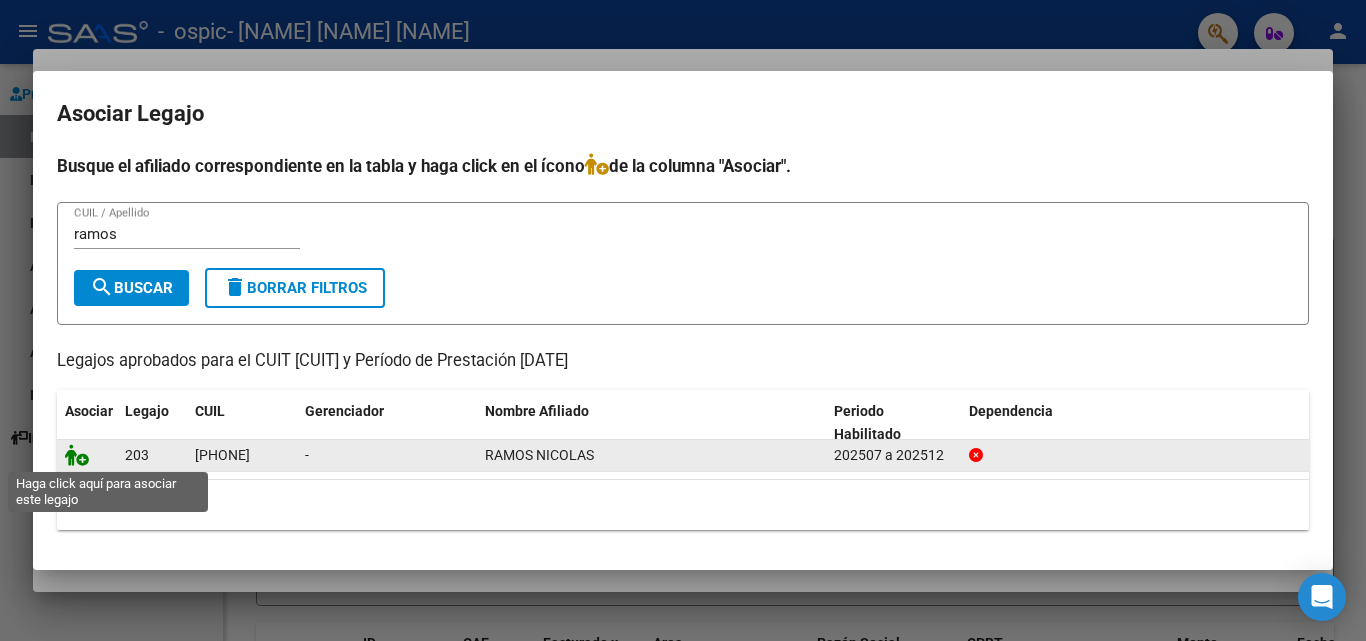 click 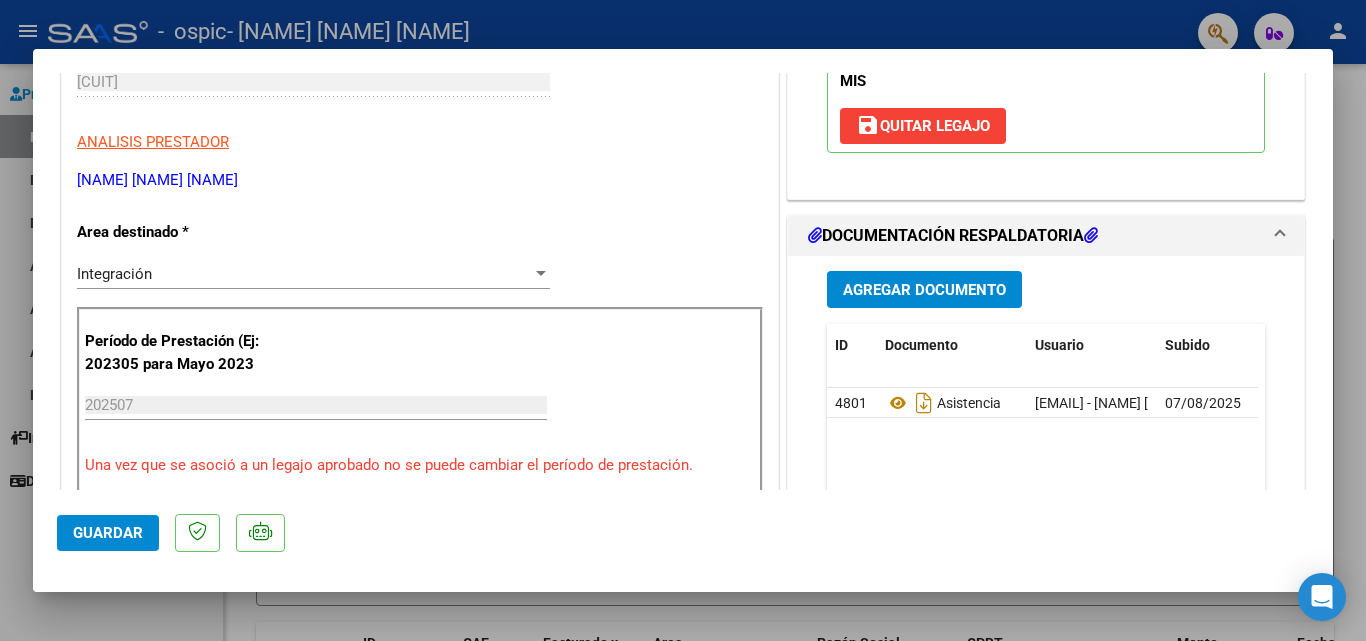 scroll, scrollTop: 367, scrollLeft: 0, axis: vertical 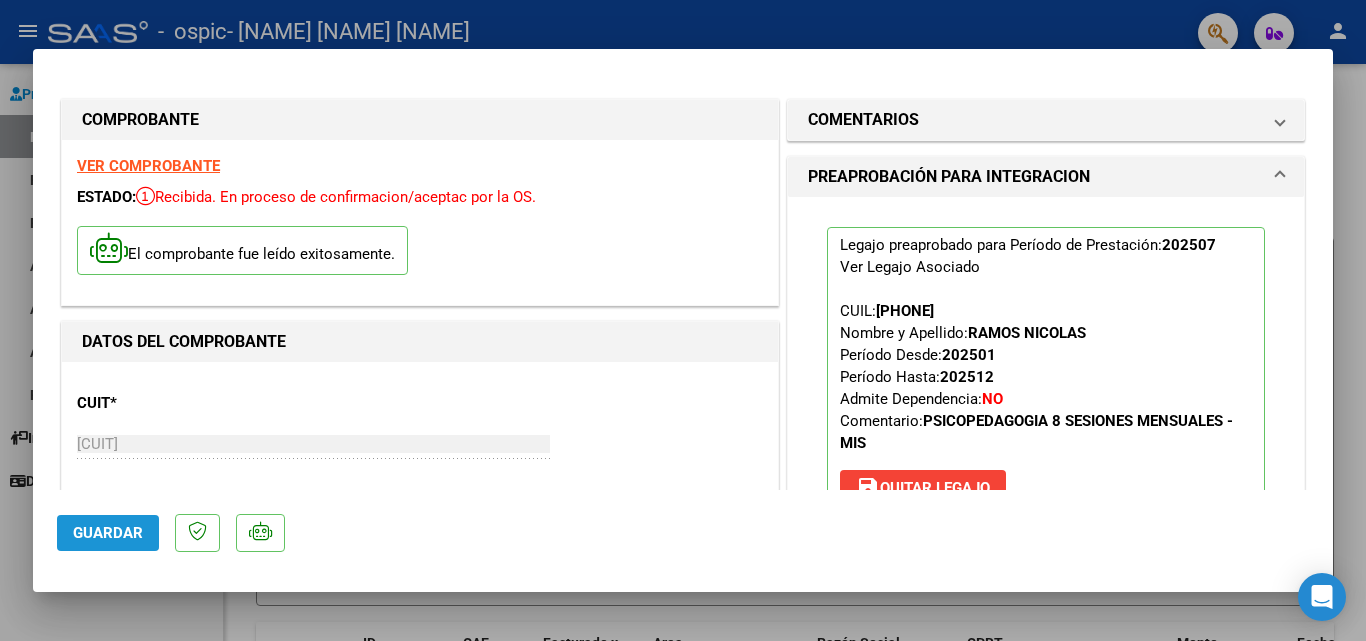 click on "Guardar" 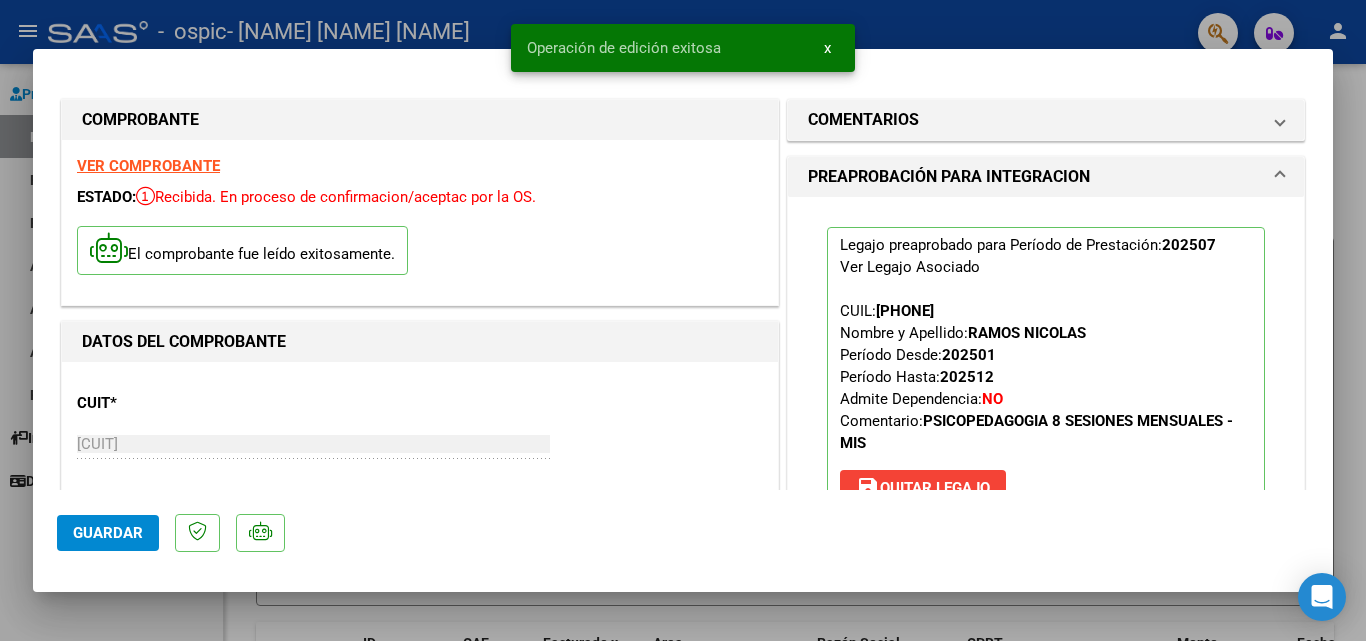 click at bounding box center (683, 320) 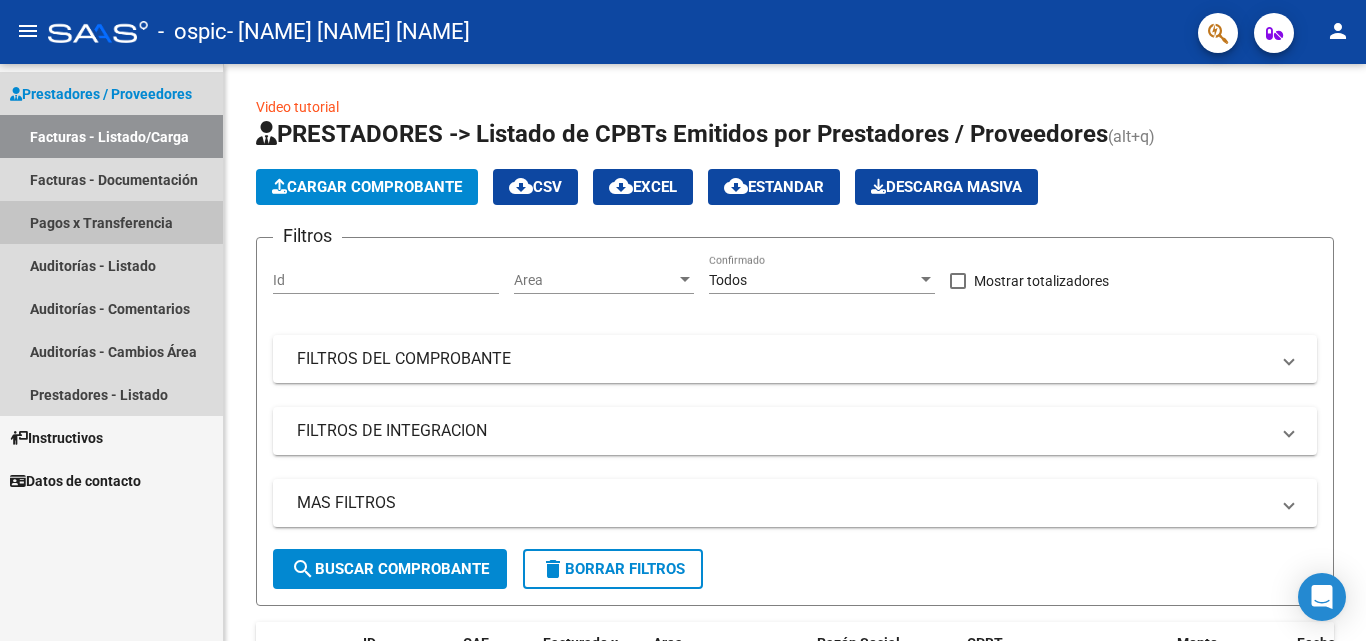click on "Pagos x Transferencia" at bounding box center (111, 222) 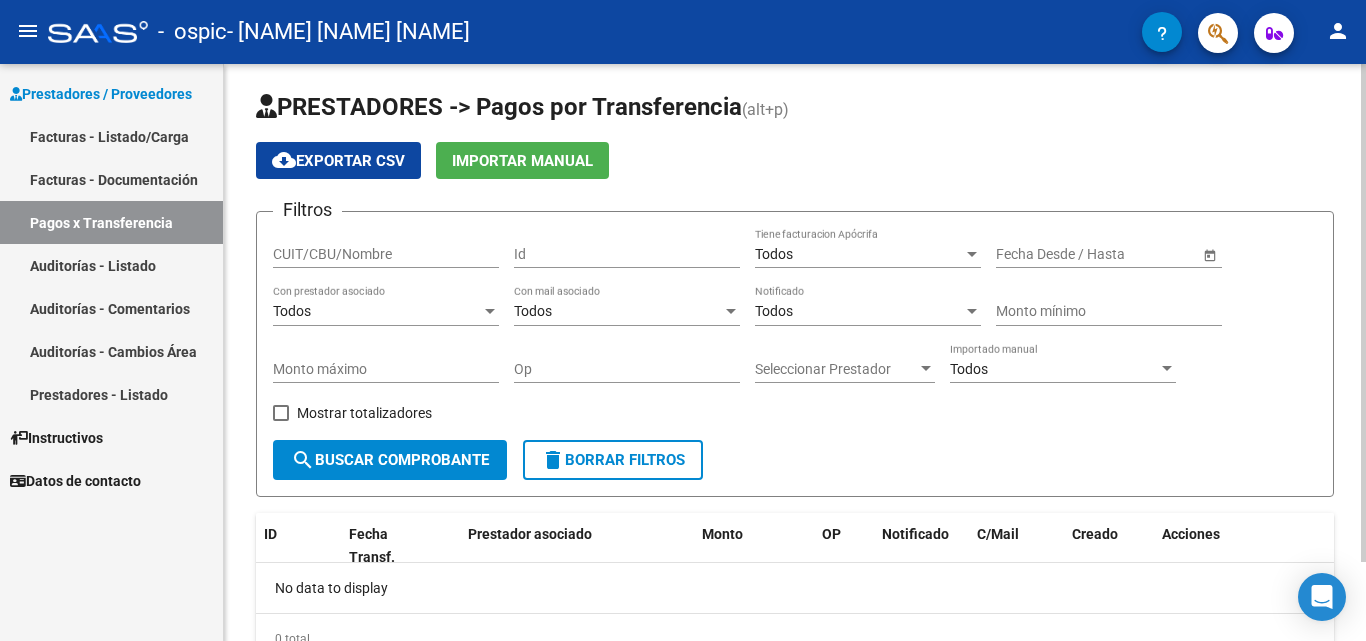 scroll, scrollTop: 0, scrollLeft: 0, axis: both 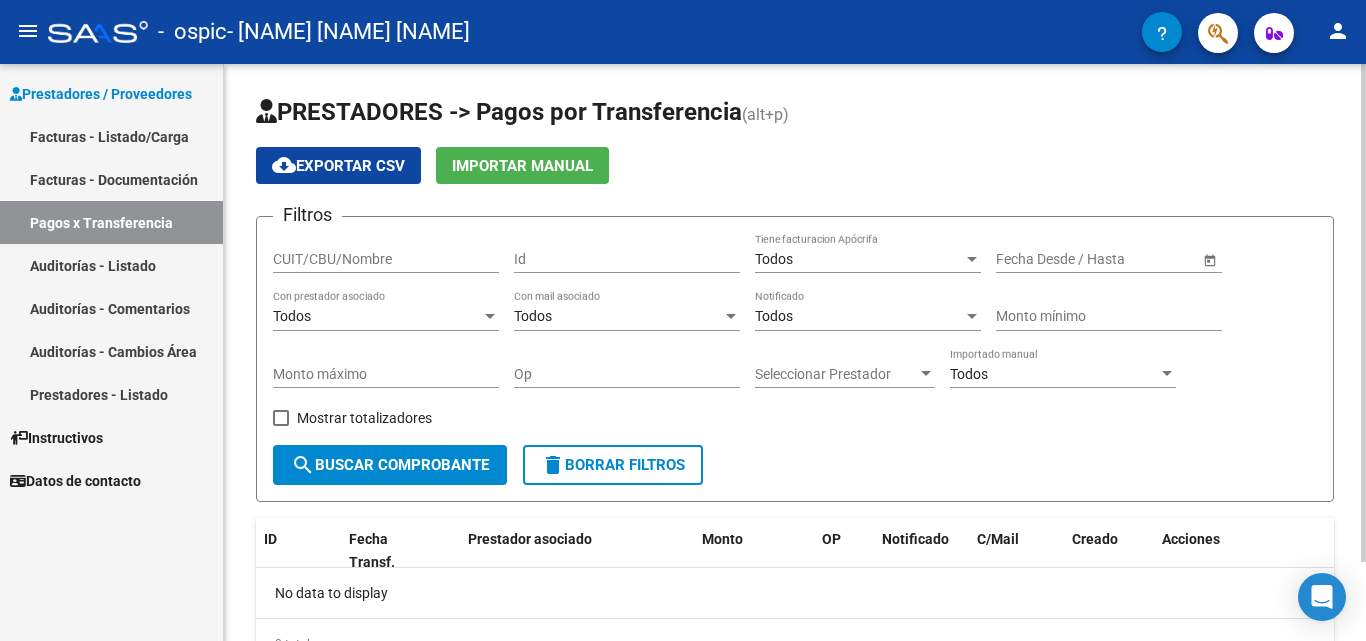 click on "PRESTADORES -> Pagos por Transferencia (alt+p) cloud_download  Exportar CSV   Importar Manual Filtros CUIT/CBU/Nombre Id Todos Tiene facturacion Apócrifa Start date – End date Fecha Desde / Hasta Todos Con prestador asociado Todos Con mail asociado Todos Notificado Monto mínimo Monto máximo Op Seleccionar Prestador Seleccionar Prestador Todos Importado manual    Mostrar totalizadores  search  Buscar Comprobante  delete  Borrar Filtros  ID Fecha Transf. Prestador asociado Monto OP Notificado C/Mail Creado Acciones No data to display  0 total   1" 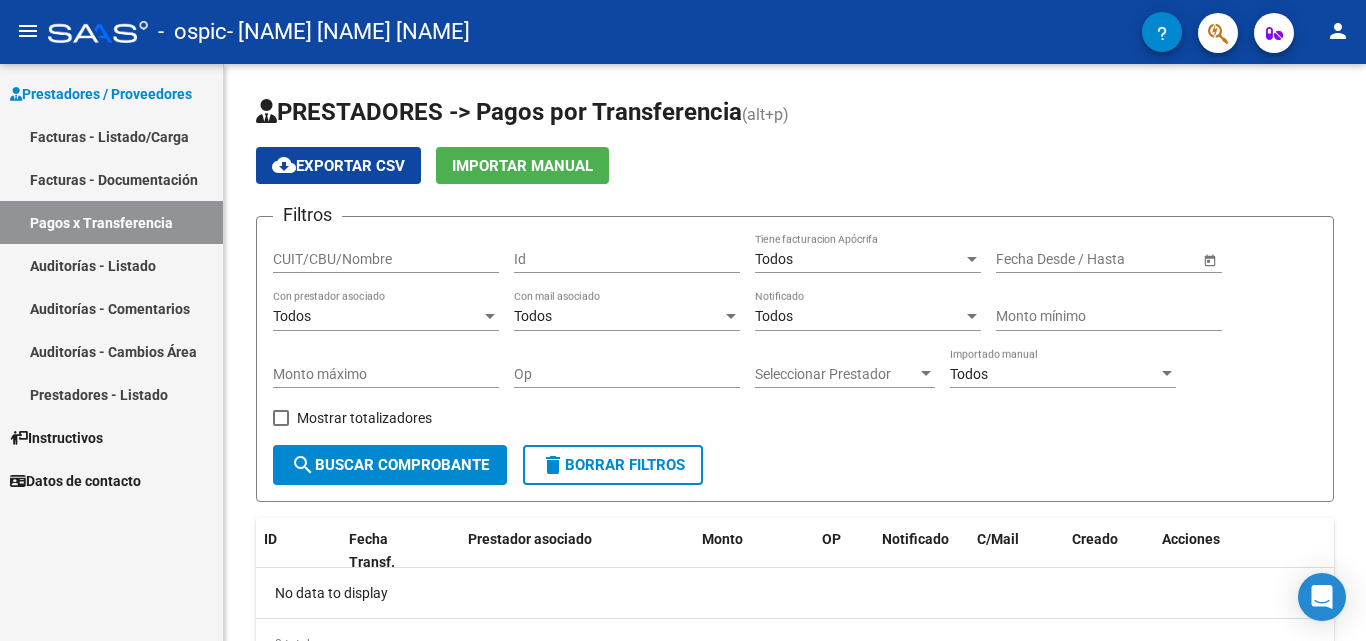 click on "Facturas - Documentación" at bounding box center (111, 179) 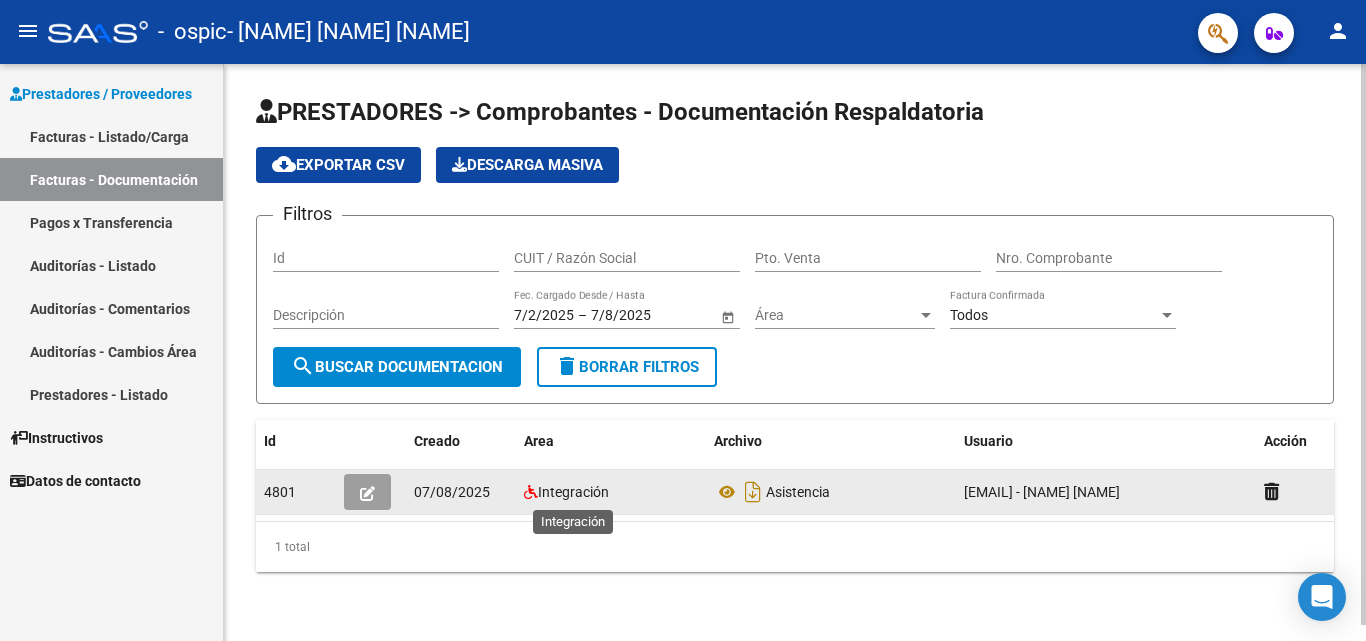 click on "Integración" 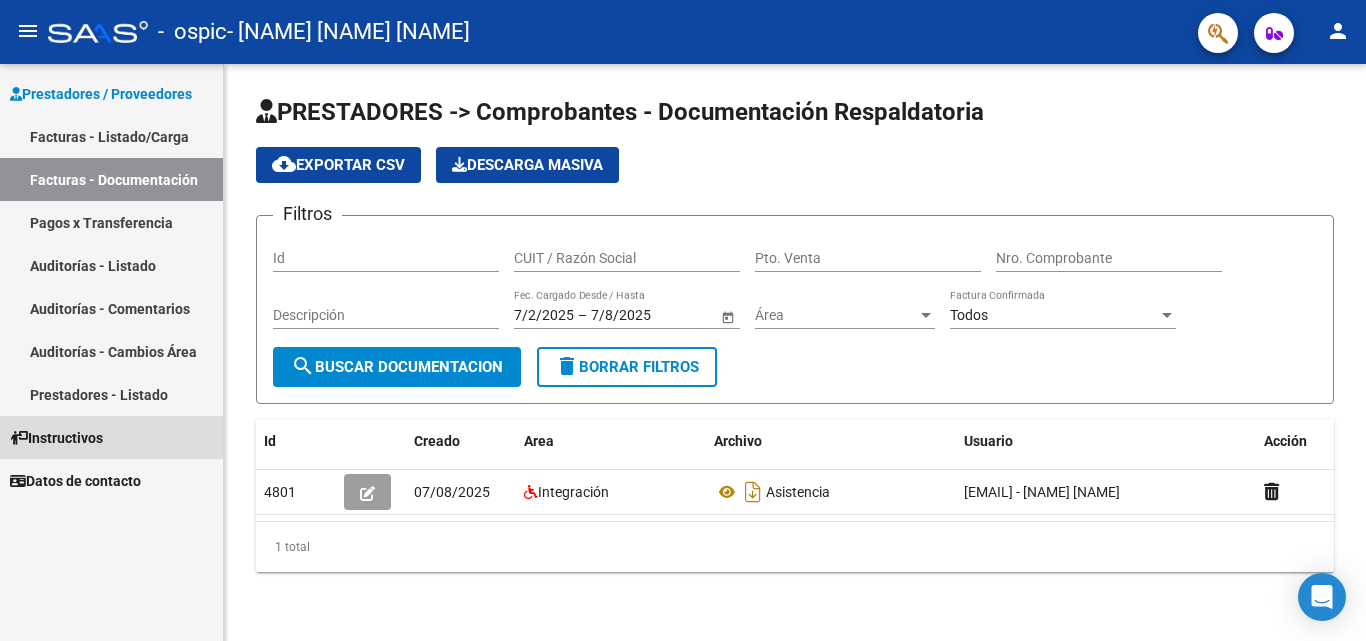 click on "Instructivos" at bounding box center [56, 438] 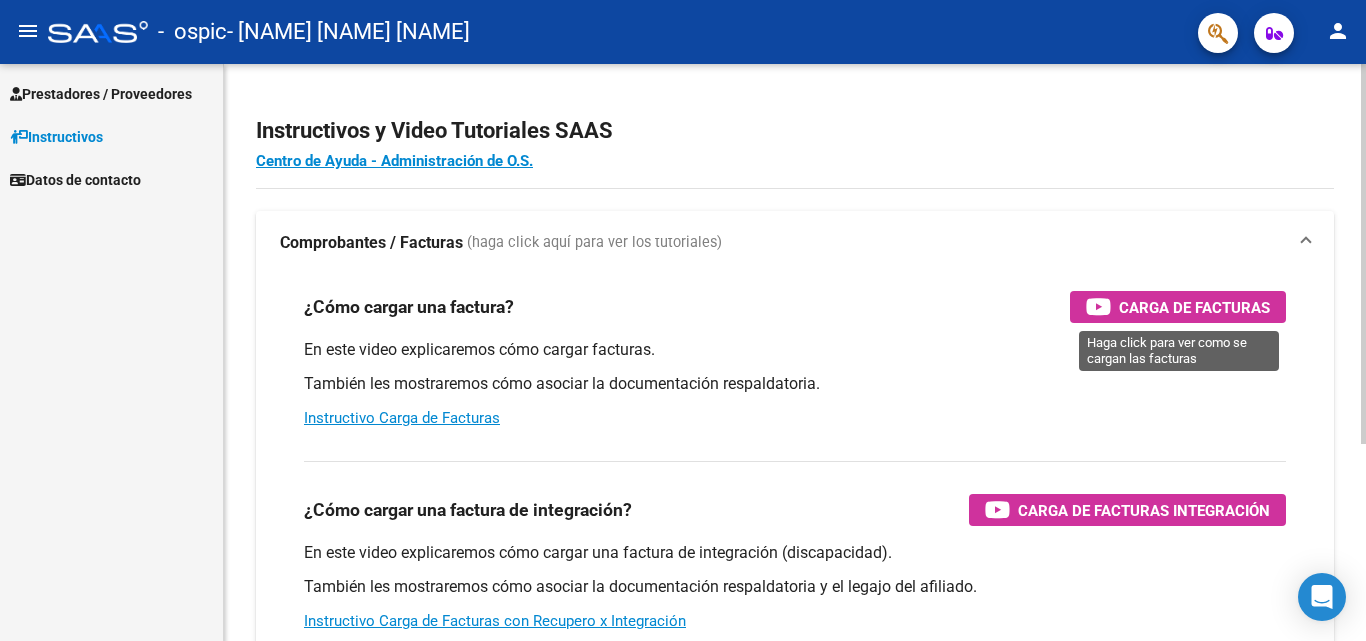 click on "Carga de Facturas" at bounding box center (1194, 307) 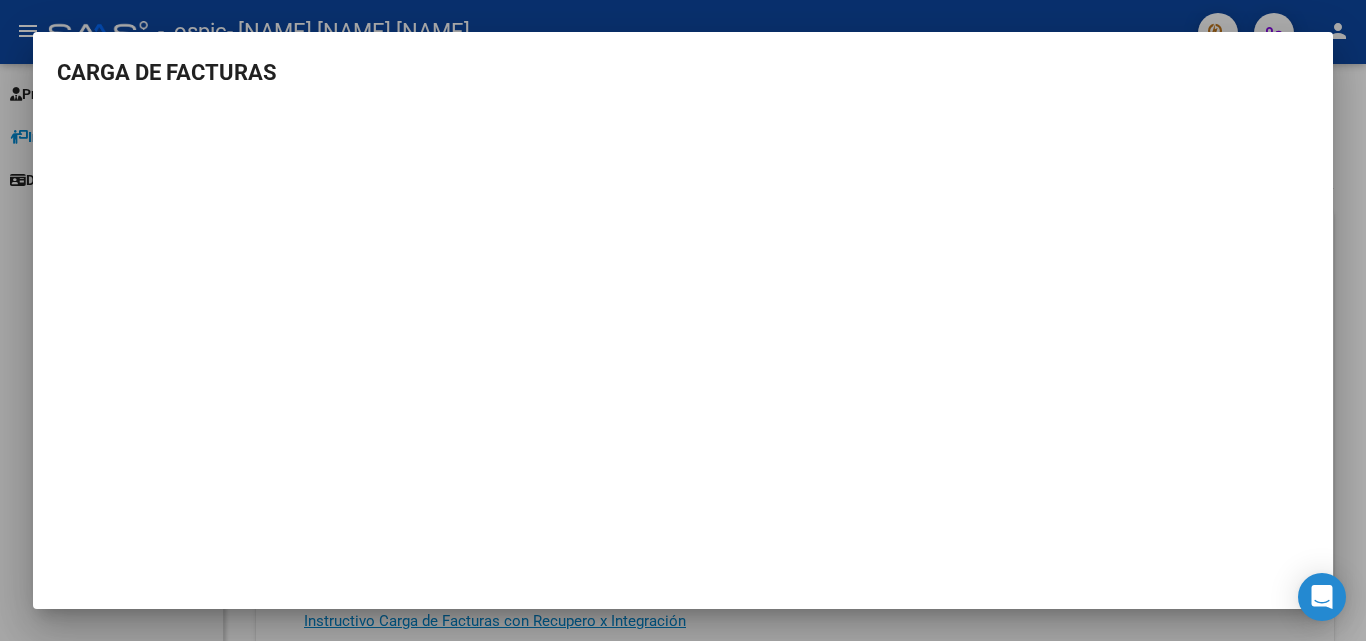 click at bounding box center (683, 320) 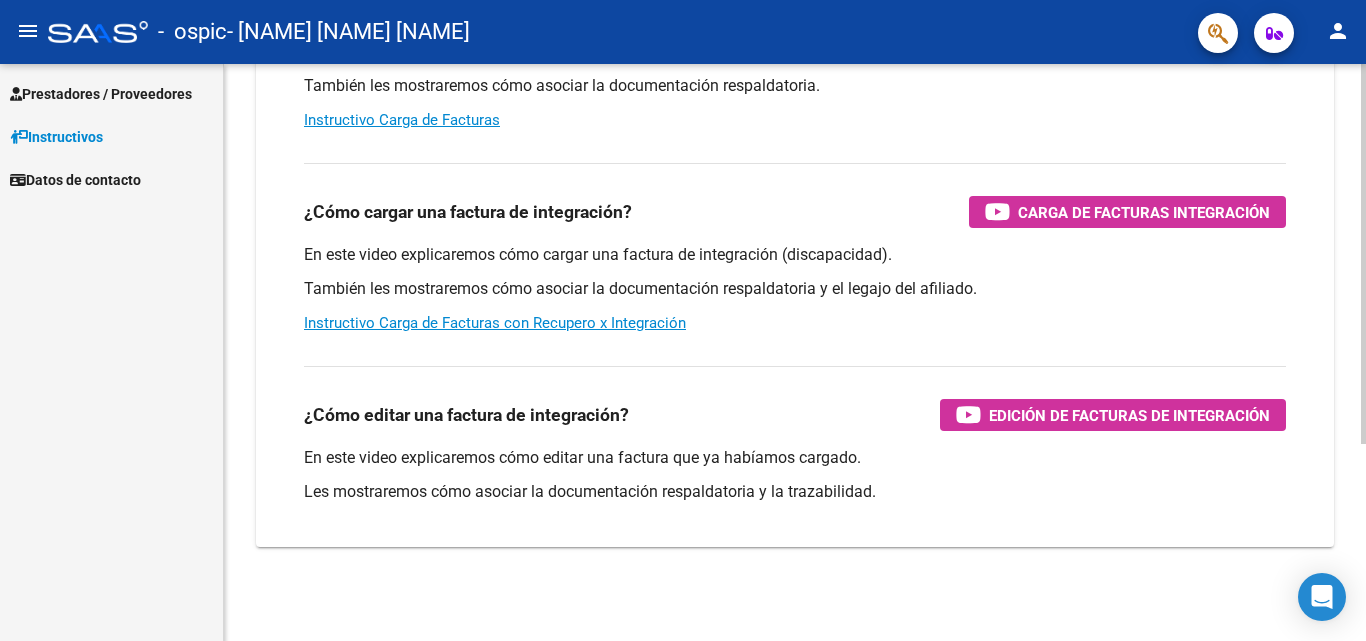 scroll, scrollTop: 300, scrollLeft: 0, axis: vertical 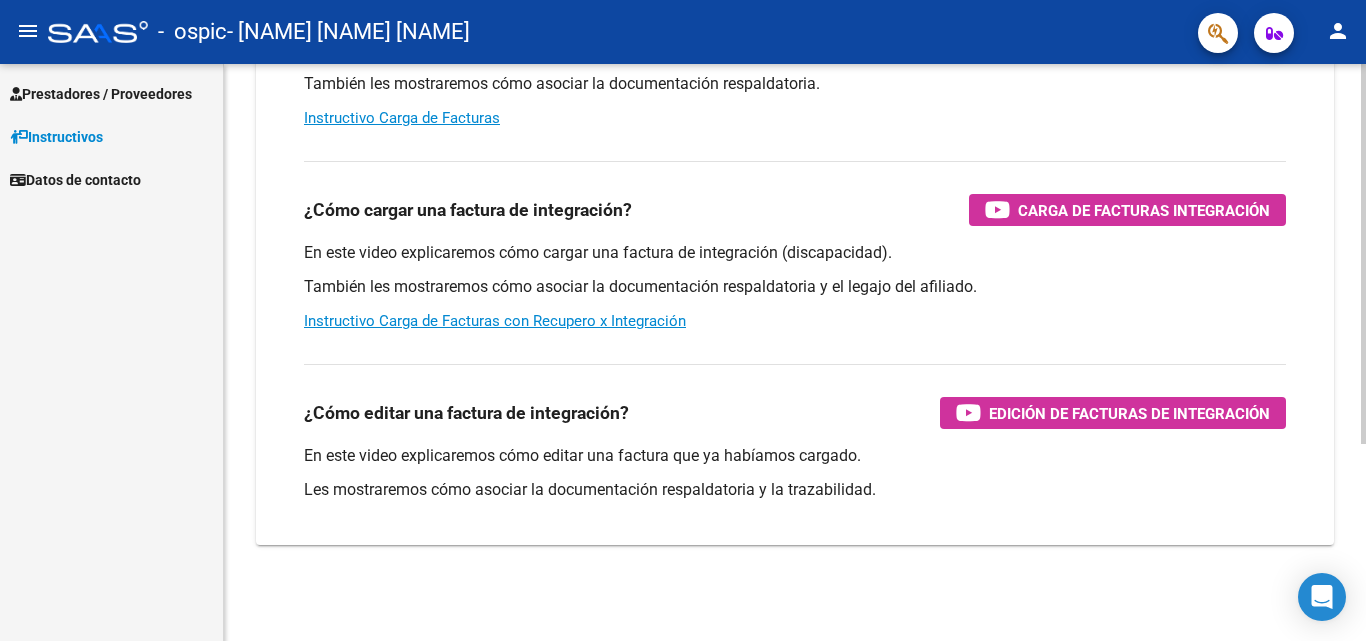 click 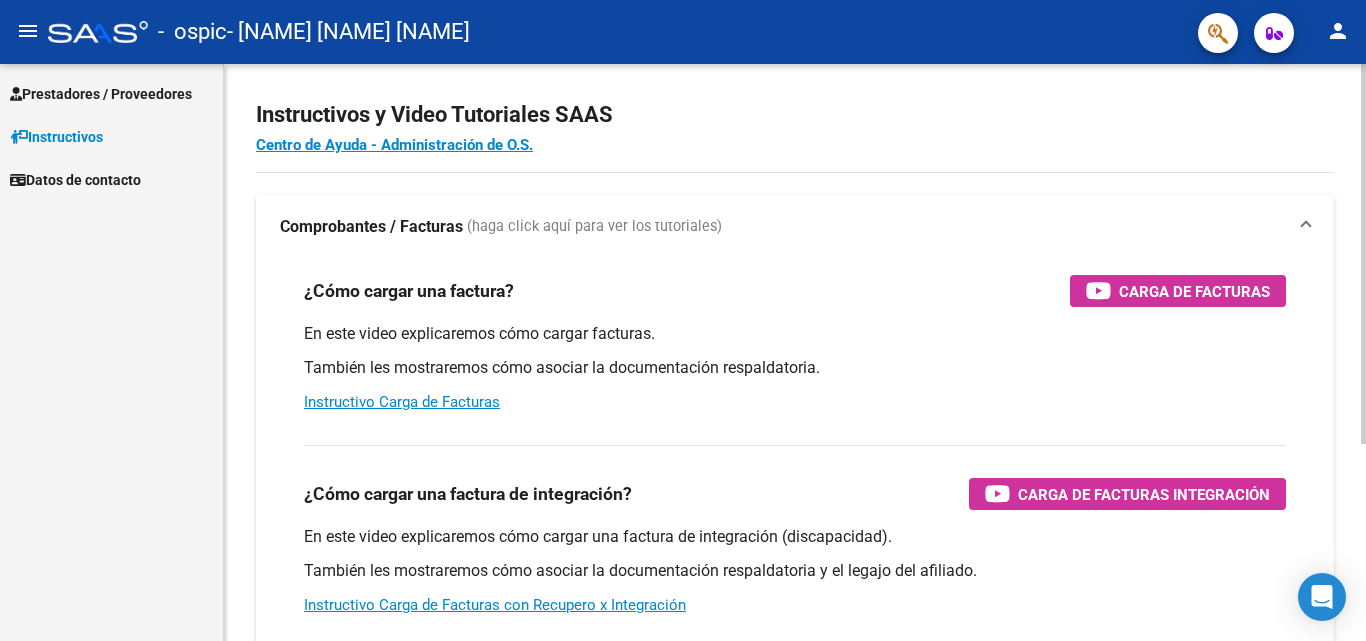 scroll, scrollTop: 0, scrollLeft: 0, axis: both 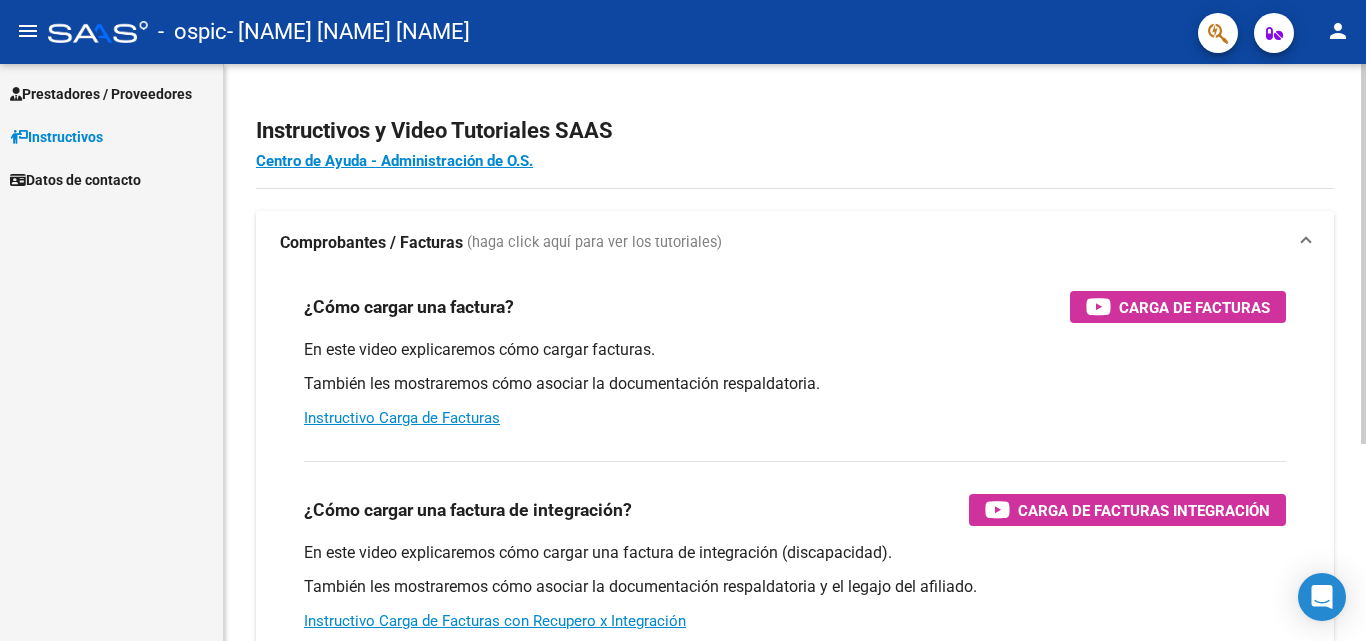 click 